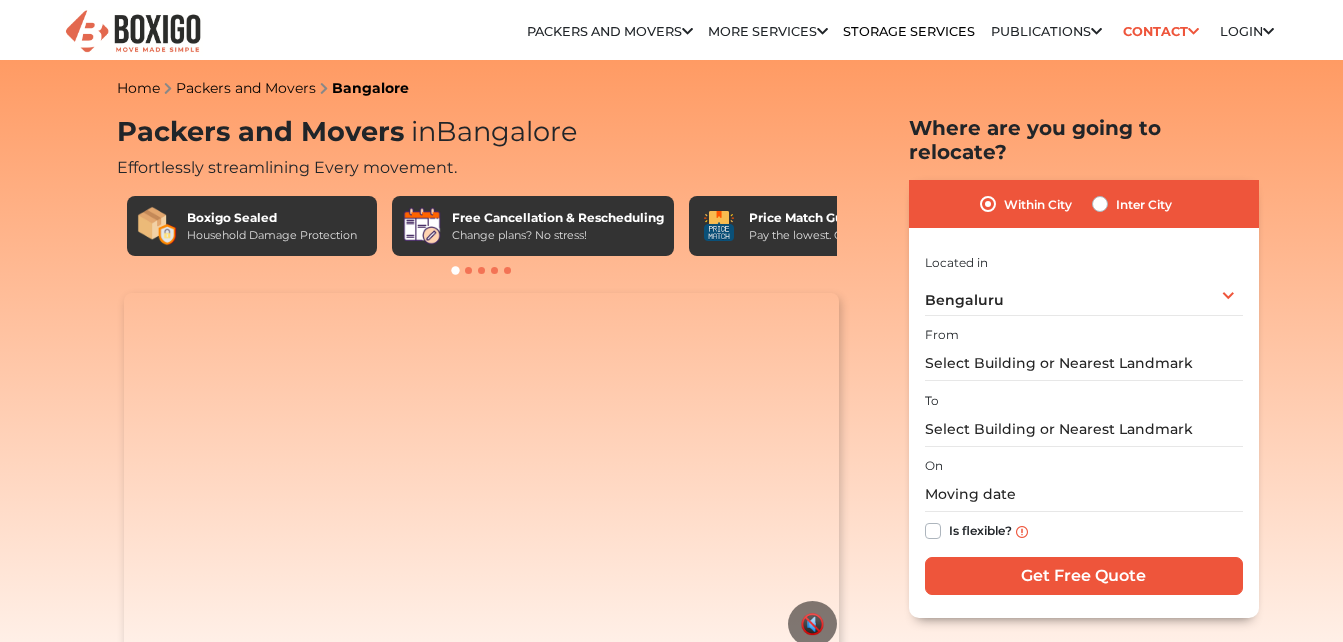scroll, scrollTop: 0, scrollLeft: 0, axis: both 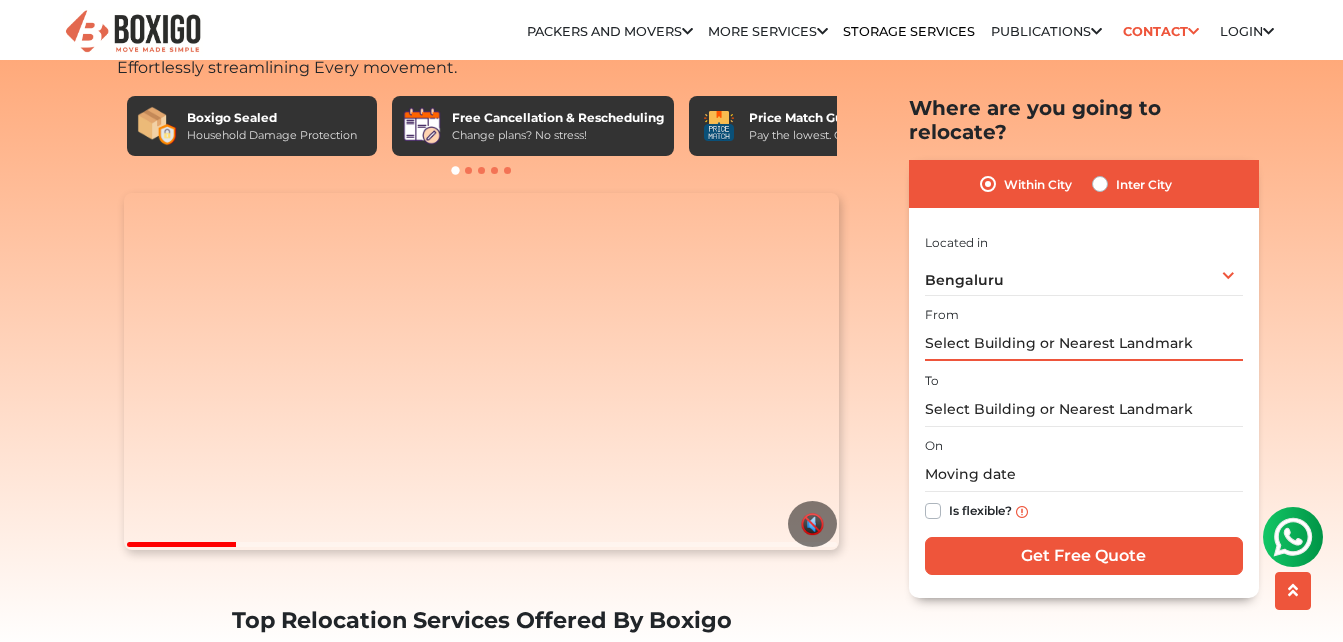 click at bounding box center [1084, 343] 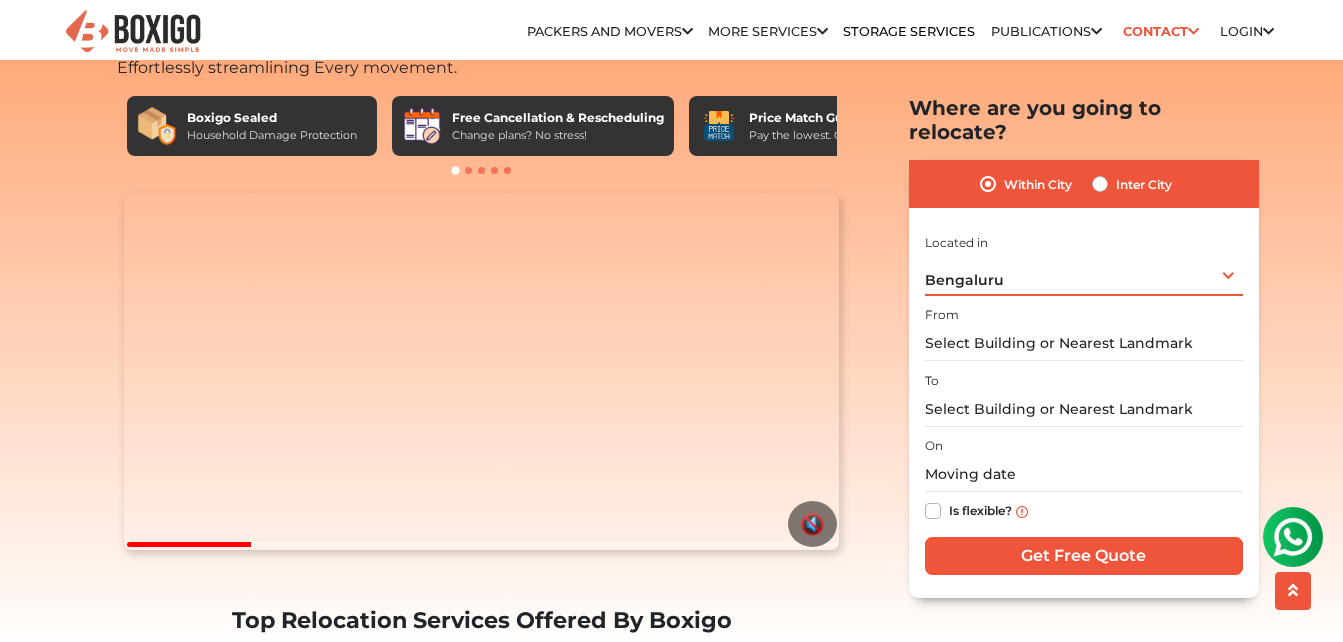 click on "Bengaluru  Select City  Bangalore Bengaluru Bhopal Bhubaneswar Chennai Coimbatore Cuttack Delhi Gulbarga Gurugram Guwahati Hyderabad Indore Jaipur Kalyan & Dombivali Kochi Kolkata Lucknow Madurai Mangalore Mumbai Mysore Navi Mumbai Noida Patna Pune Raipur Secunderabad Siliguri Srirangam Thane Thiruvananthapuram Vijayawada Visakhapatnam Warangal" at bounding box center [1084, 274] 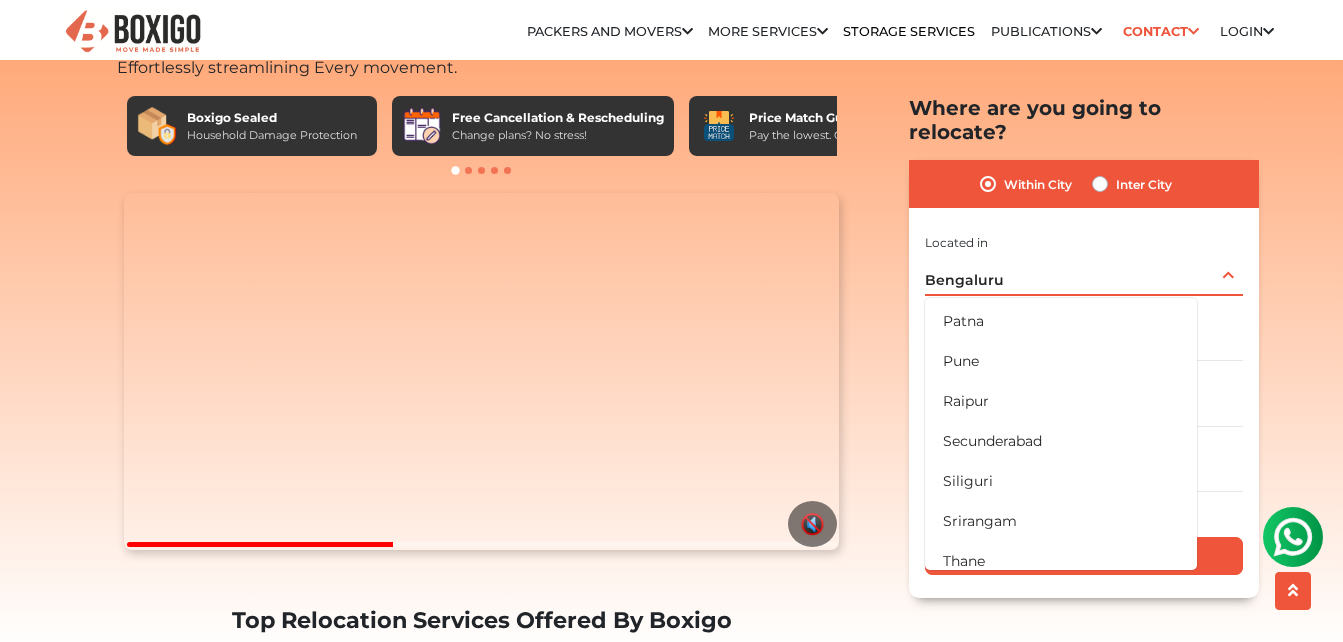 scroll, scrollTop: 1100, scrollLeft: 0, axis: vertical 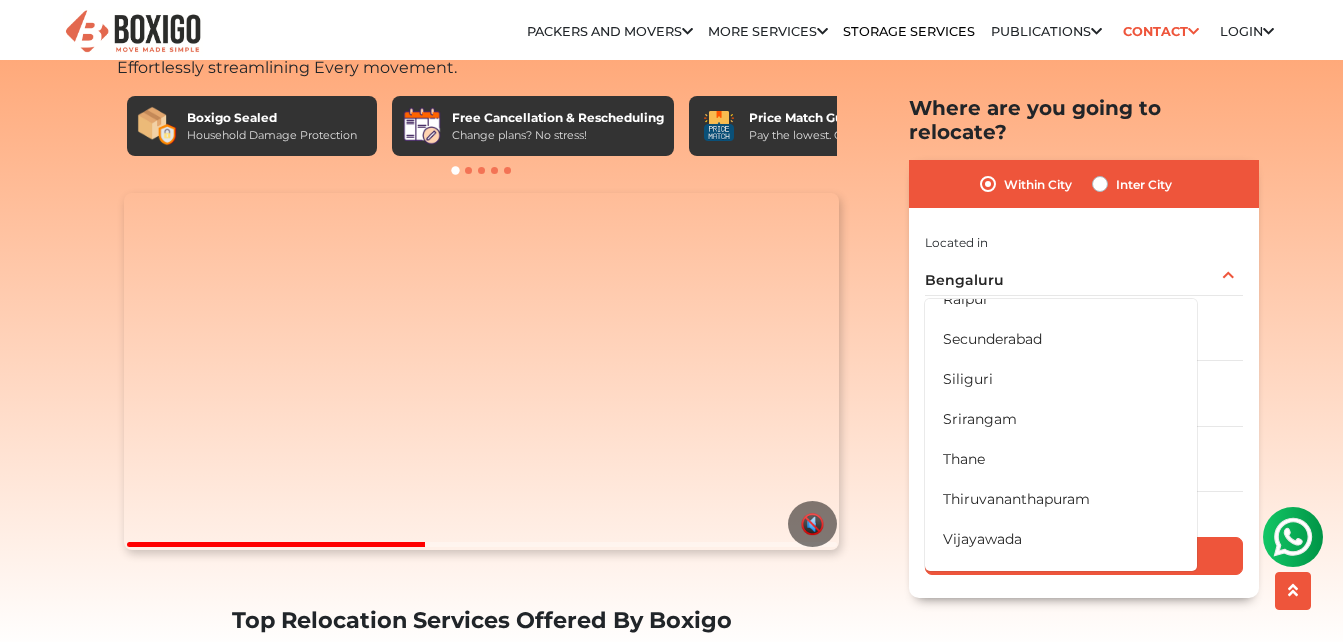click on "Packers and Movers in Bangalore
Effortlessly streamlining Every movement.
Boxigo Sealed
Household Damage Protection
Free Cancellation & Rescheduling
Change plans? No stress!
Price Match Guarantee
Pay the lowest. Guaranteed!" at bounding box center [1052, 346] 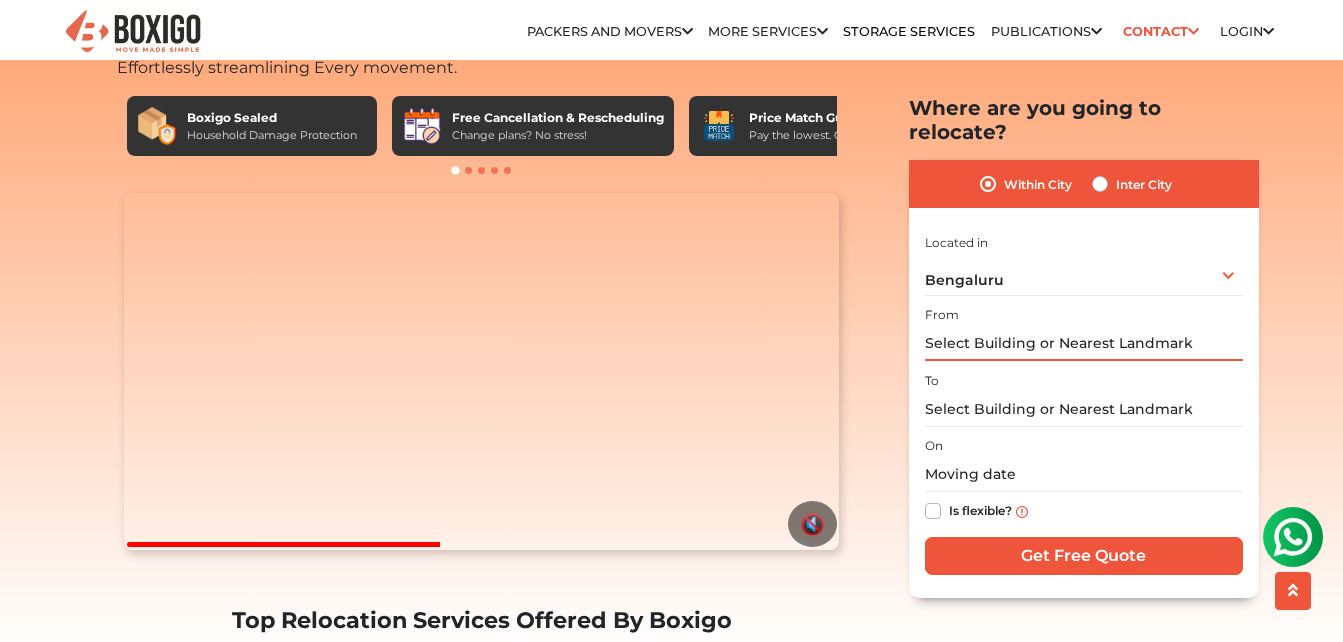click at bounding box center [1084, 343] 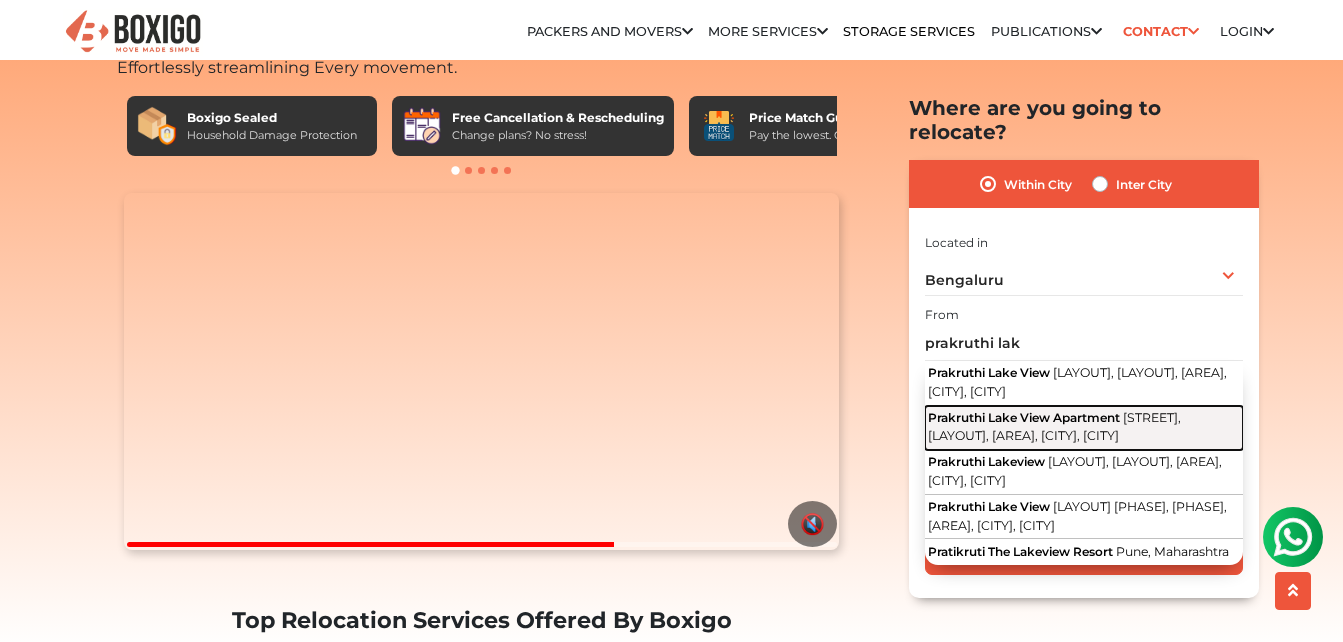 click on "Prakruthi Lake View Apartment
Padmavati Kalyan Mantap Arch Road, Remco Bhel Layout, Kenchenhalli, Rajarajeshwari Nagar, Bengaluru, Karnataka" at bounding box center [1084, 427] 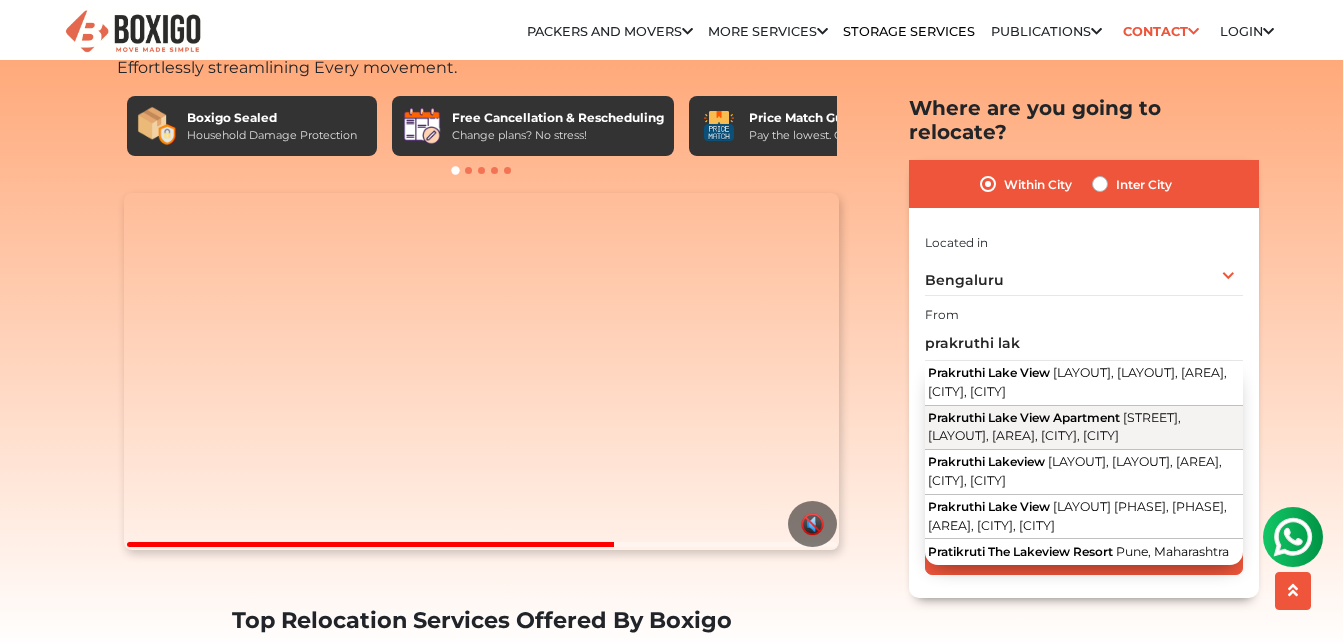 type on "Prakruthi Lake View Apartment, Padmavati Kalyan Mantap Arch Road, Remco Bhel Layout, Kenchenhalli, Rajarajeshwari Nagar, Bengaluru, Karnataka" 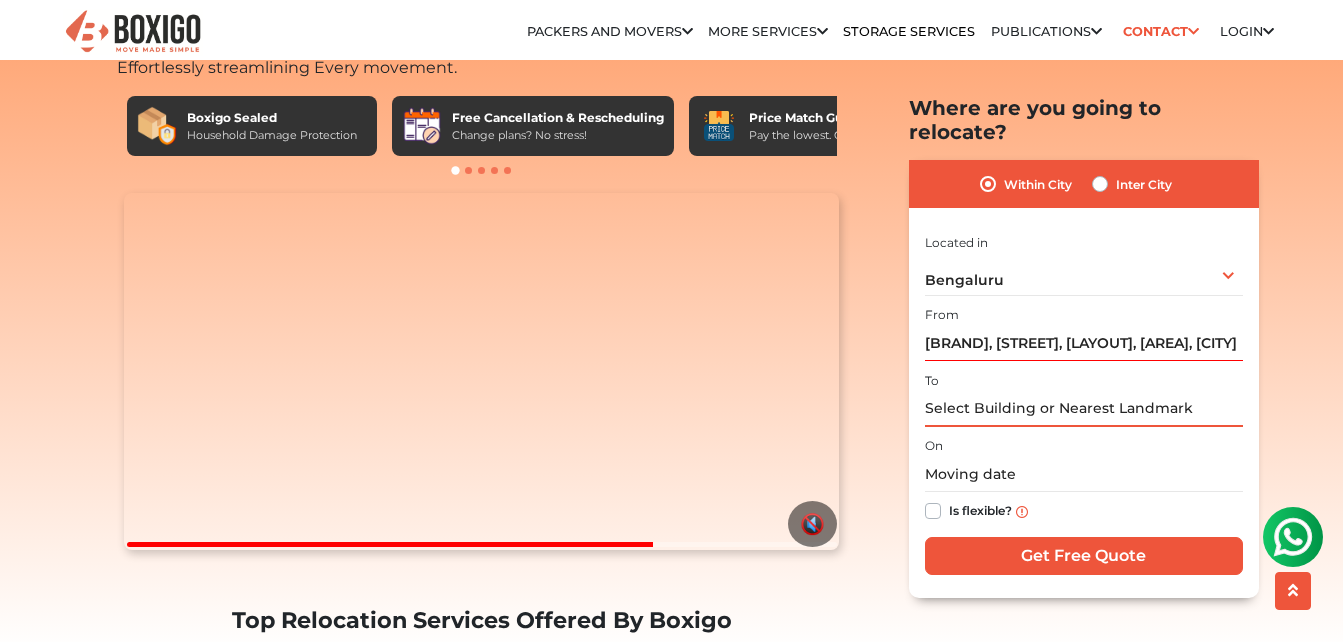 click at bounding box center (1084, 408) 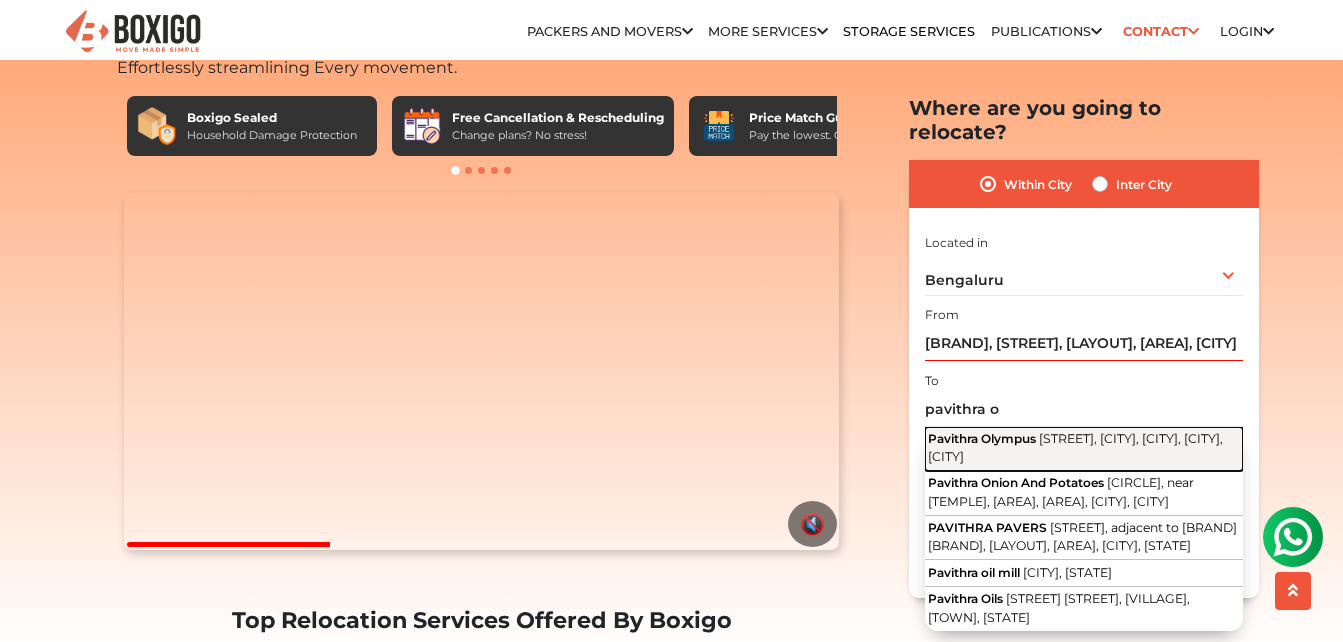 click on "Basavanapura Road, Chikkabasavanapura, Krishnarajapuram, Bengaluru, Karnataka" at bounding box center [1075, 447] 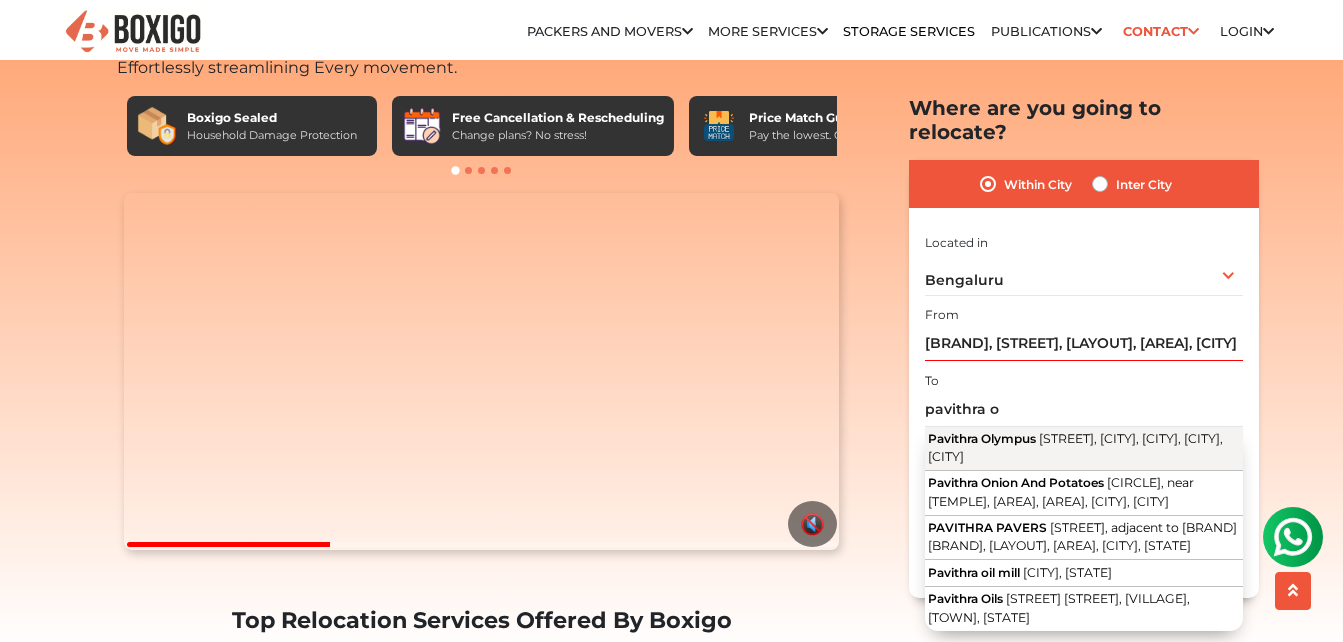 type on "Pavithra Olympus, Basavanapura Road, Chikkabasavanapura, Krishnarajapuram, Bengaluru, Karnataka" 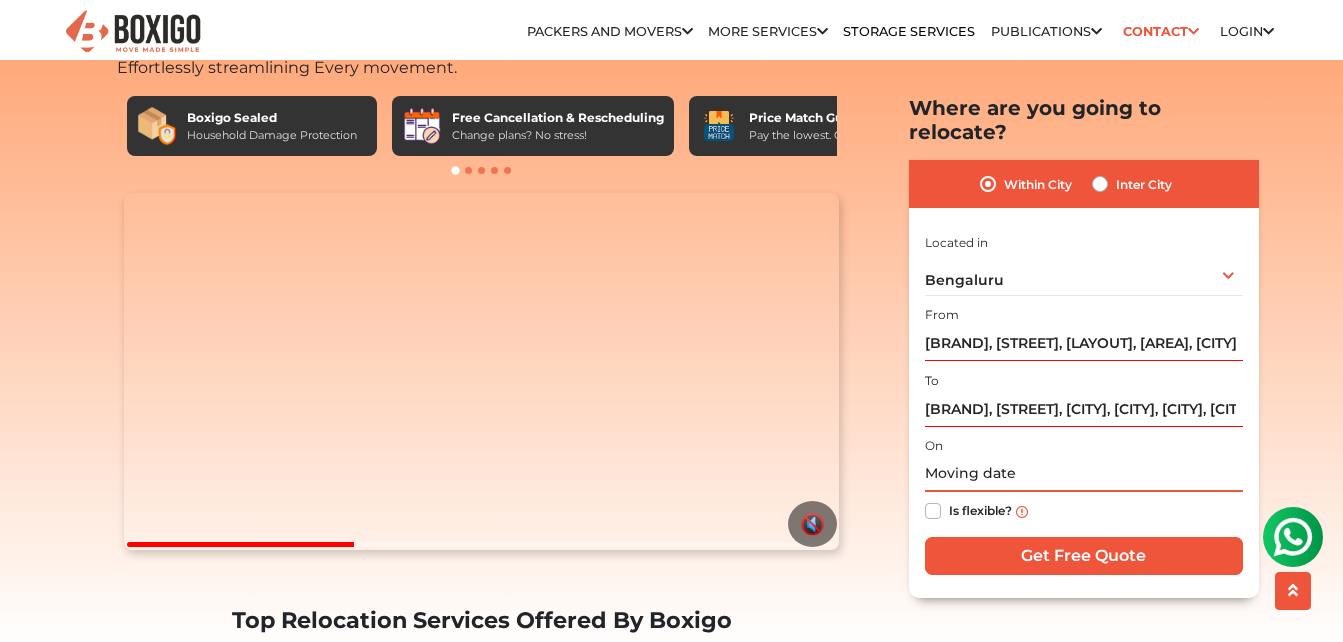 click at bounding box center [1084, 474] 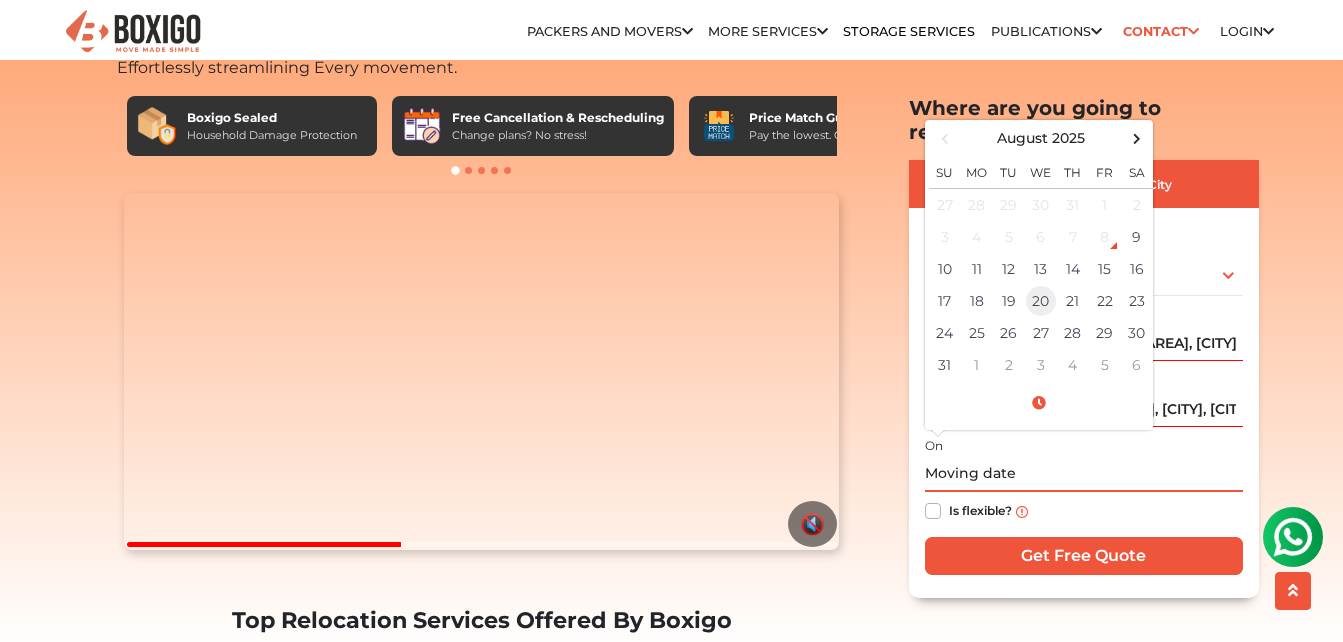 click on "20" at bounding box center (1041, 301) 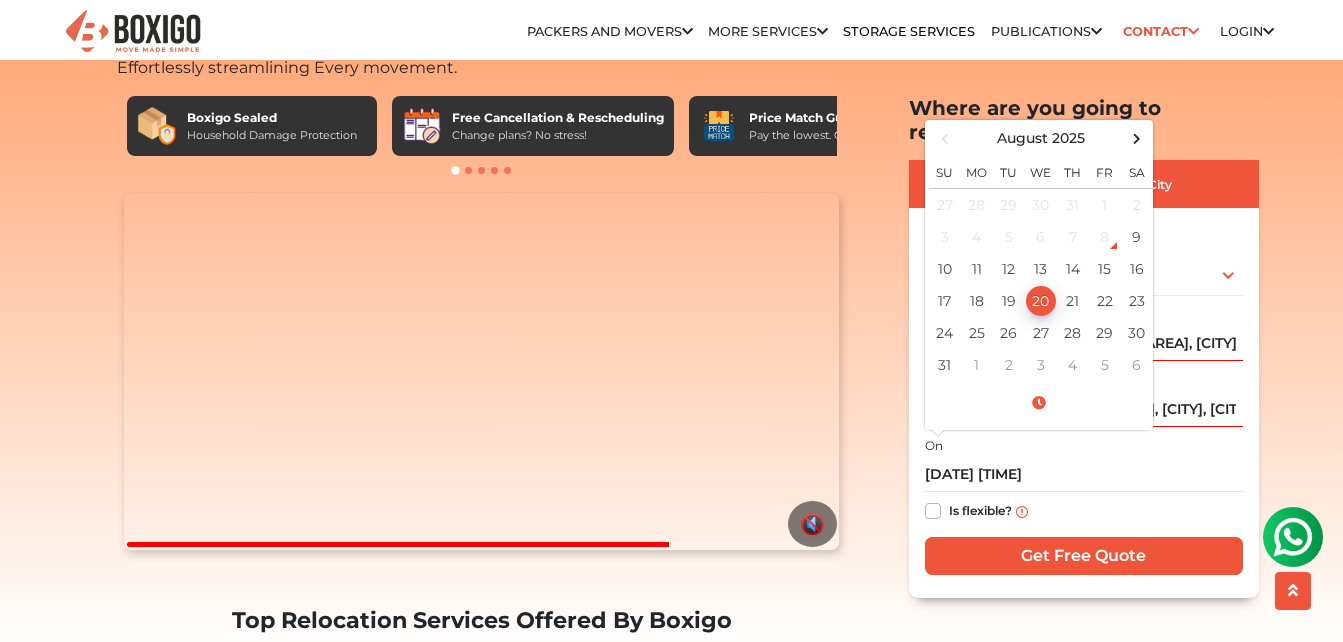 click on "Is flexible?" at bounding box center (1084, 511) 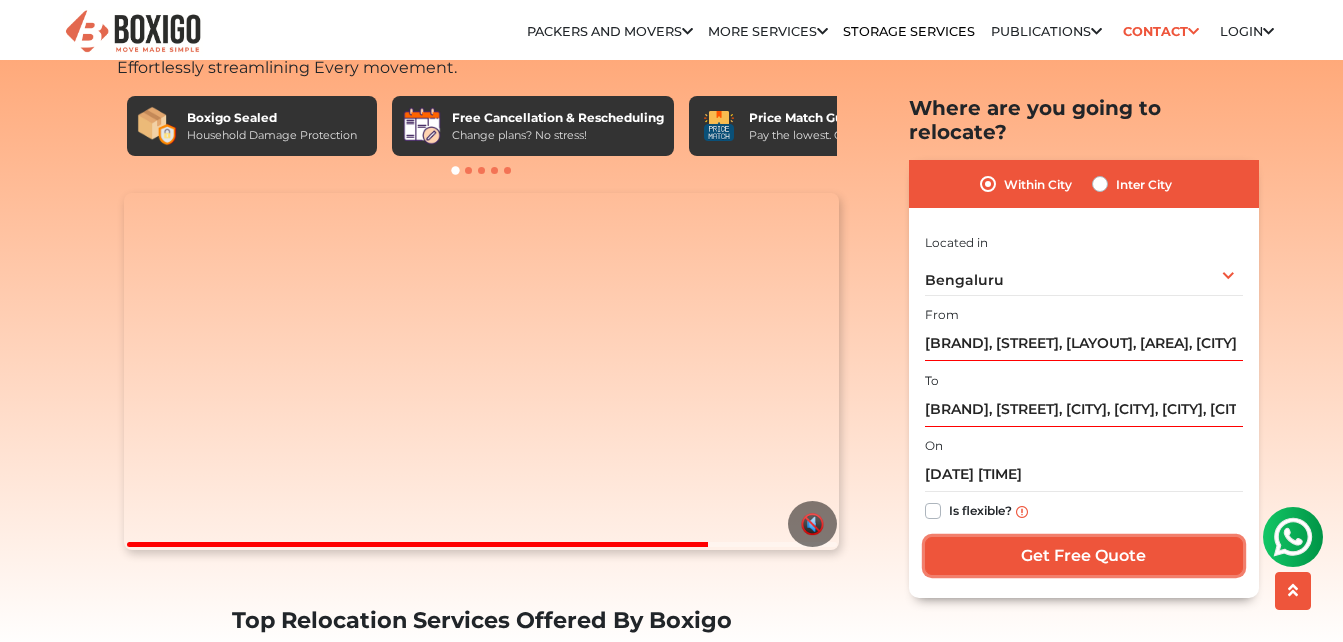 click on "Get Free Quote" at bounding box center (1084, 556) 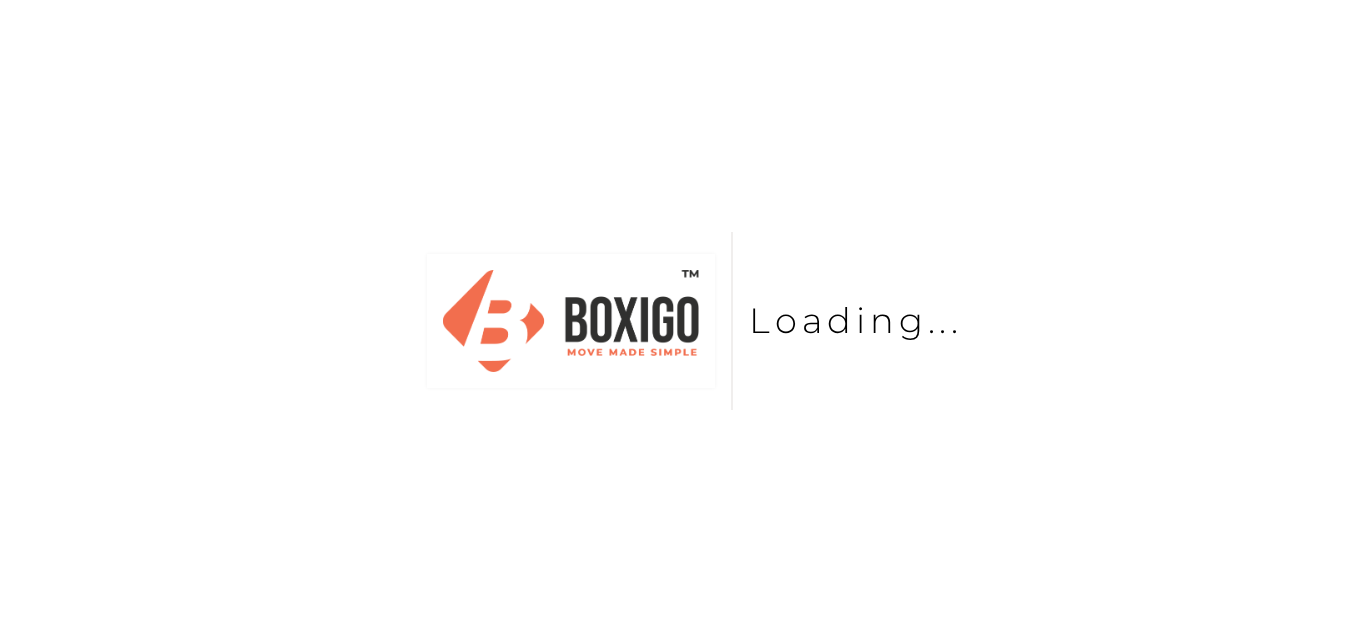 scroll, scrollTop: 0, scrollLeft: 0, axis: both 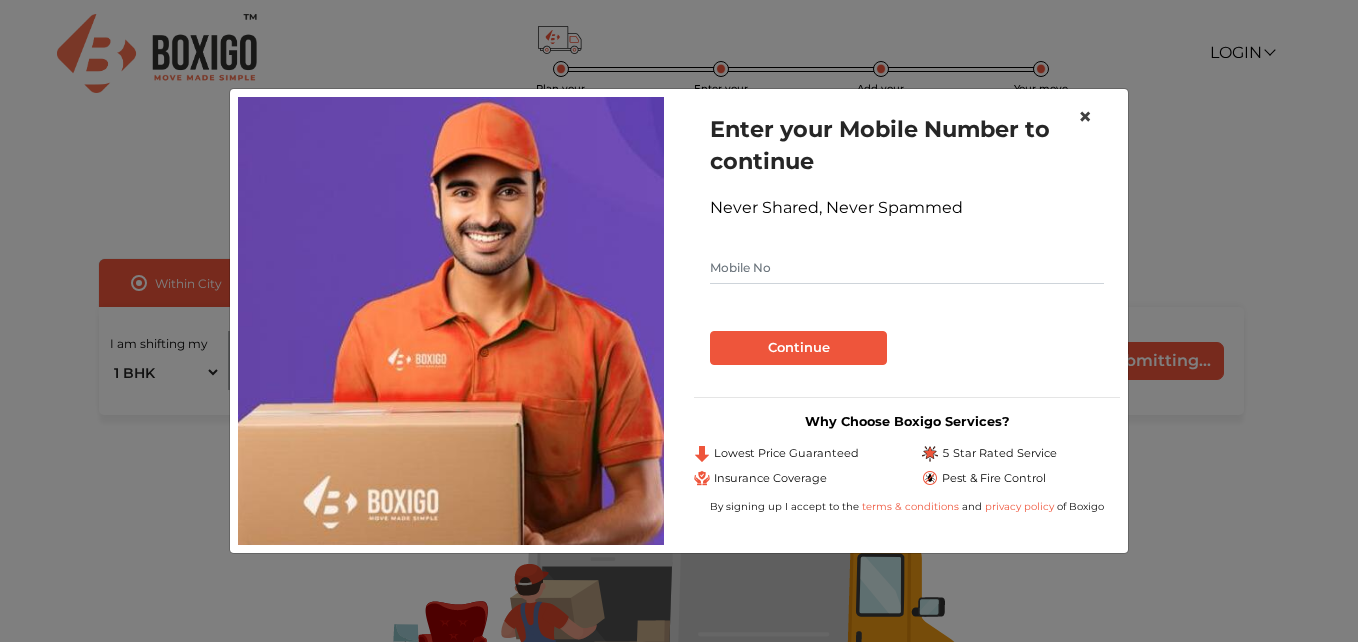 click on "×" at bounding box center [1085, 116] 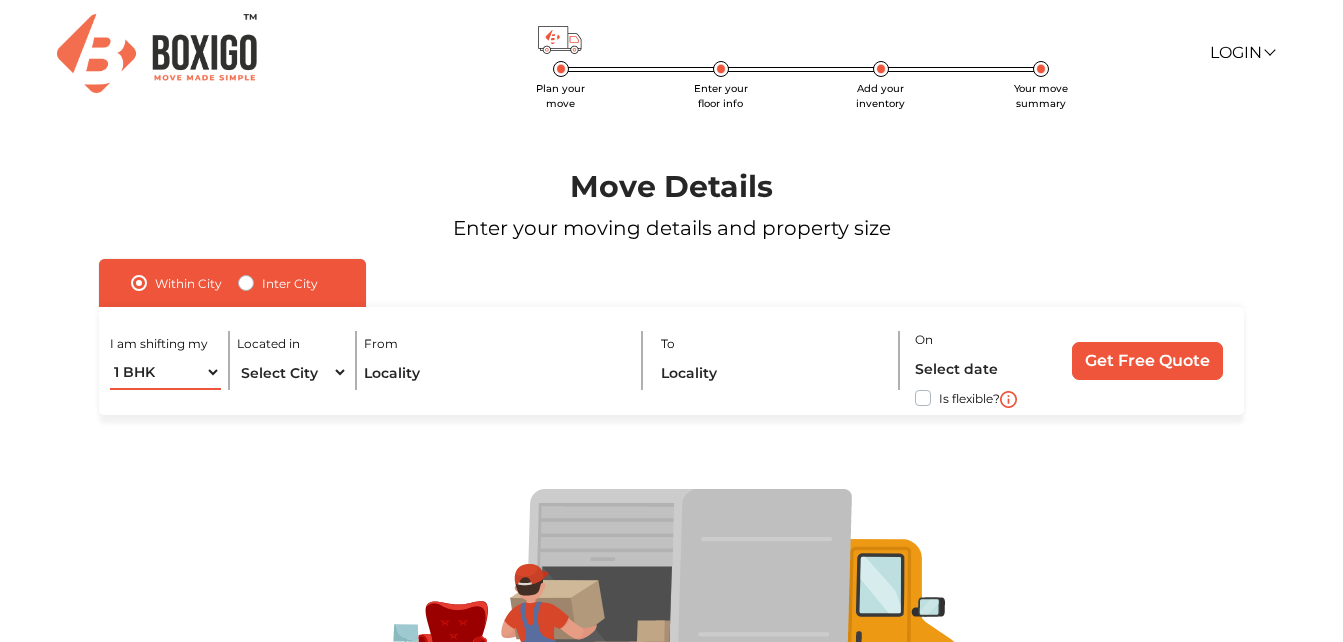 click on "1 BHK 2 BHK 3 BHK 3 + BHK FEW ITEMS" at bounding box center [165, 372] 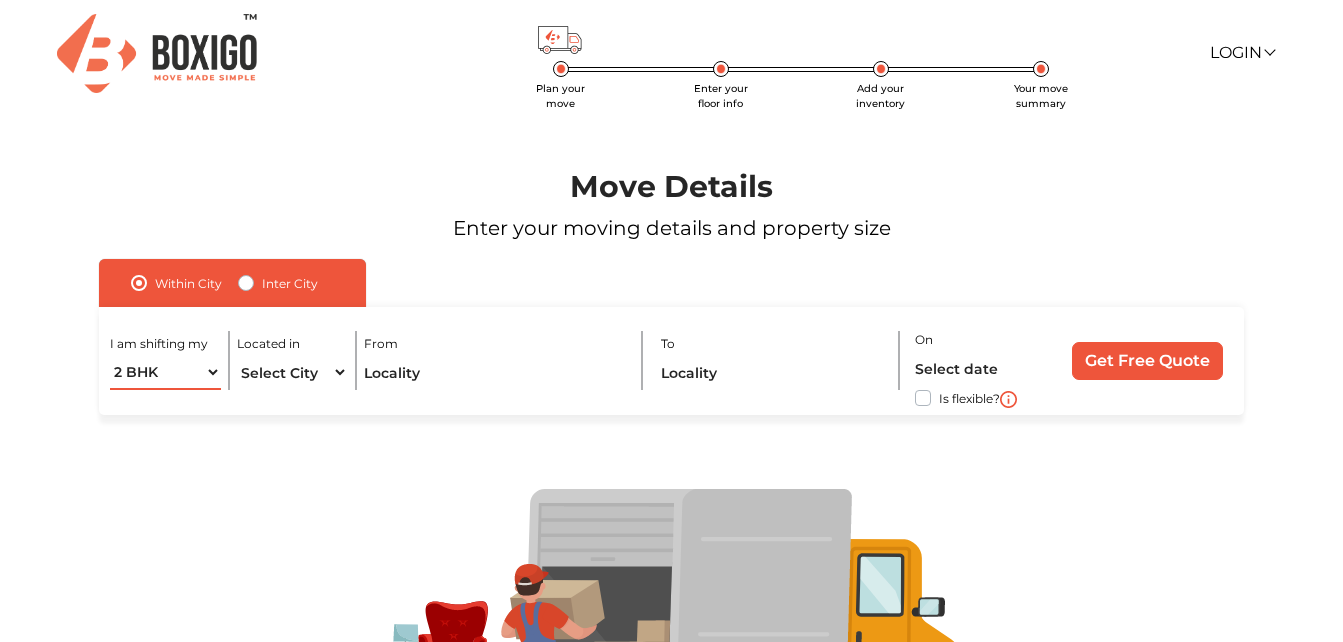 click on "1 BHK 2 BHK 3 BHK 3 + BHK FEW ITEMS" at bounding box center (165, 372) 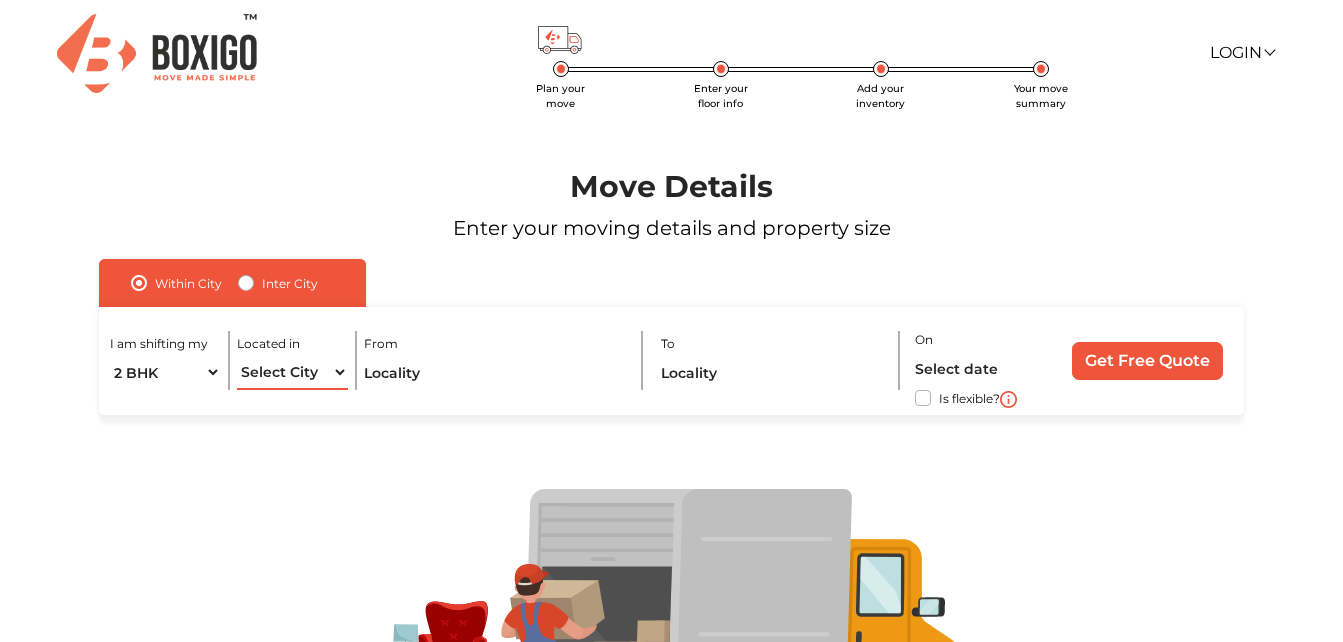 click on "Select City Bangalore Bengaluru Bhopal Bhubaneswar Chennai Coimbatore Cuttack Delhi Gulbarga Gurugram Guwahati Hyderabad Indore Jaipur Kalyan & Dombivali Kochi Kolkata Lucknow Madurai Mangalore Mumbai Mysore Navi Mumbai Noida Patna Pune Raipur Secunderabad Siliguri Srirangam Thane Thiruvananthapuram Vijayawada Visakhapatnam Warangal" at bounding box center (292, 372) 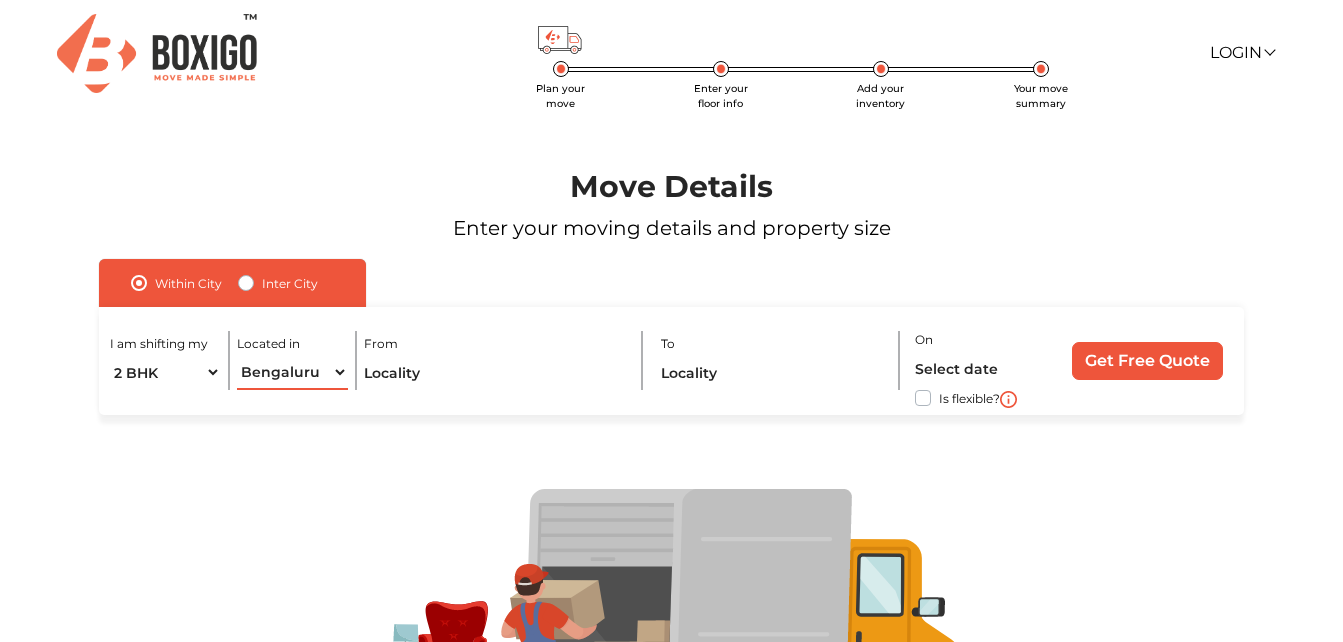 click on "Select City Bangalore Bengaluru Bhopal Bhubaneswar Chennai Coimbatore Cuttack Delhi Gulbarga Gurugram Guwahati Hyderabad Indore Jaipur Kalyan & Dombivali Kochi Kolkata Lucknow Madurai Mangalore Mumbai Mysore Navi Mumbai Noida Patna Pune Raipur Secunderabad Siliguri Srirangam Thane Thiruvananthapuram Vijayawada Visakhapatnam Warangal" at bounding box center (292, 372) 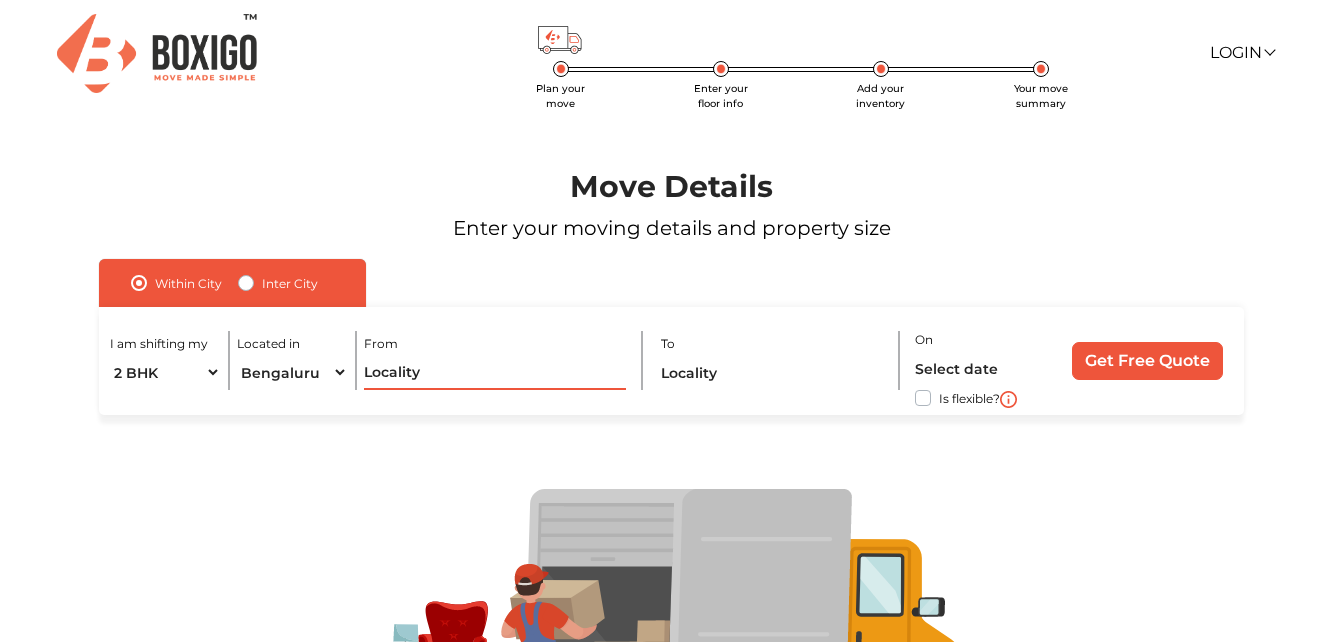 click at bounding box center [495, 372] 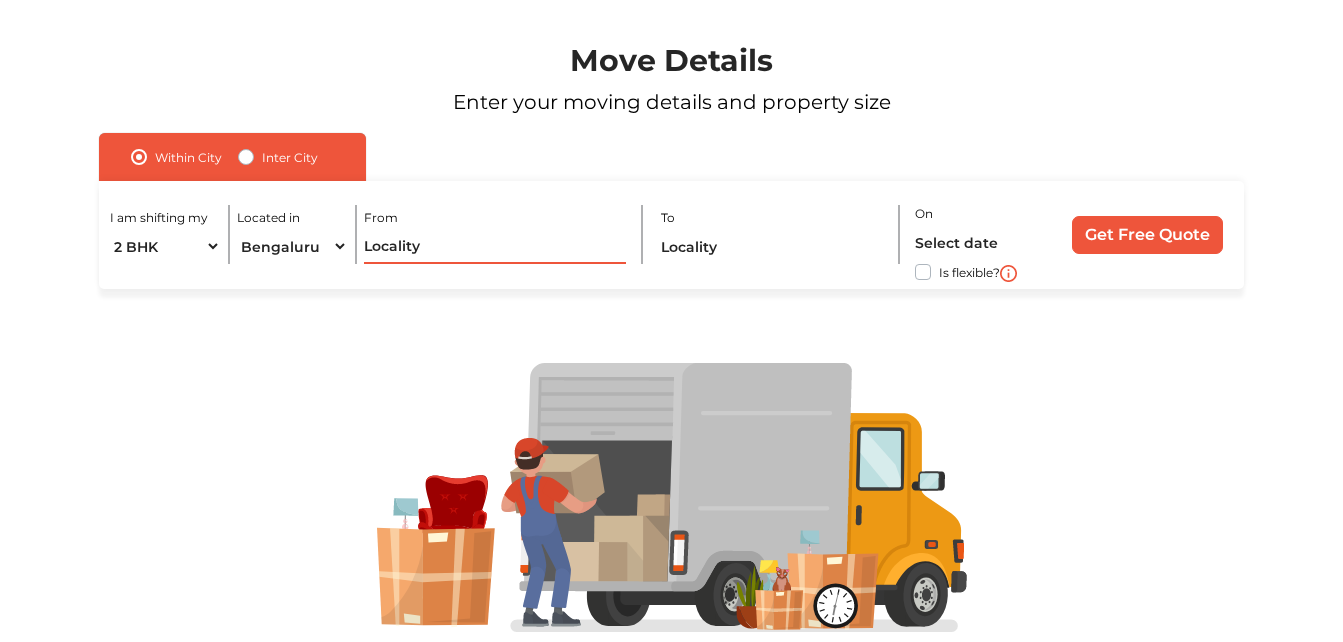 scroll, scrollTop: 91, scrollLeft: 0, axis: vertical 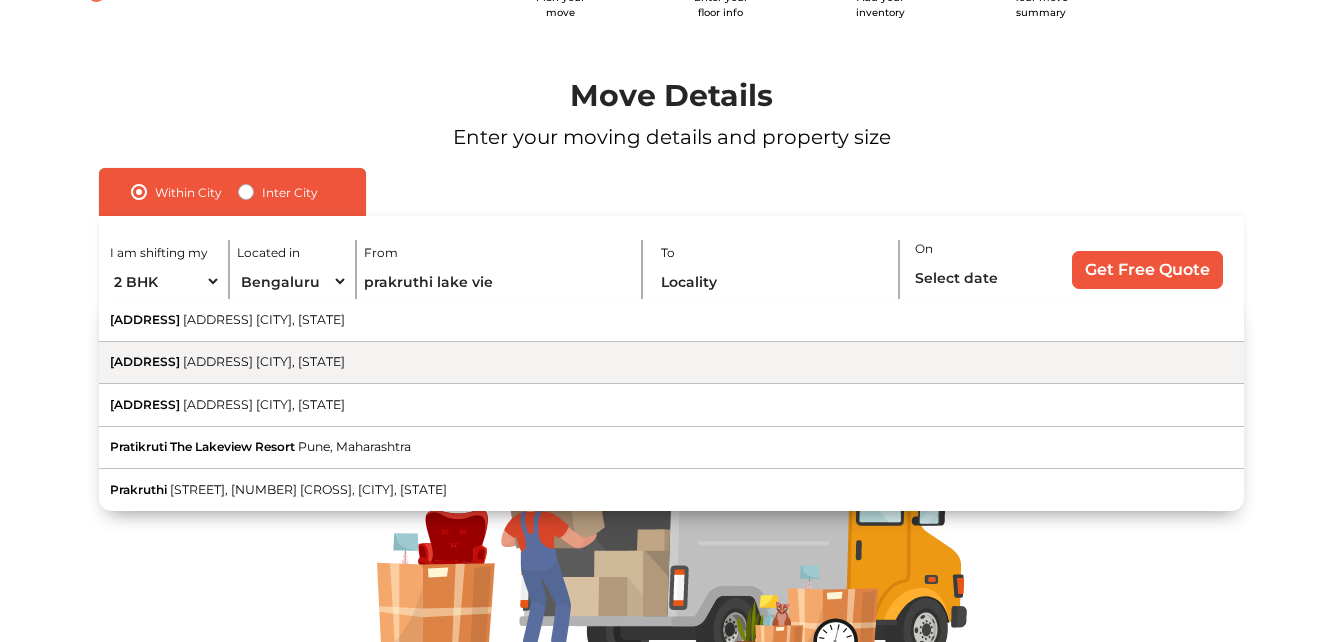 click on "[STREET], [LAYOUT], [AREA], [CITY], [CITY]" at bounding box center (264, 361) 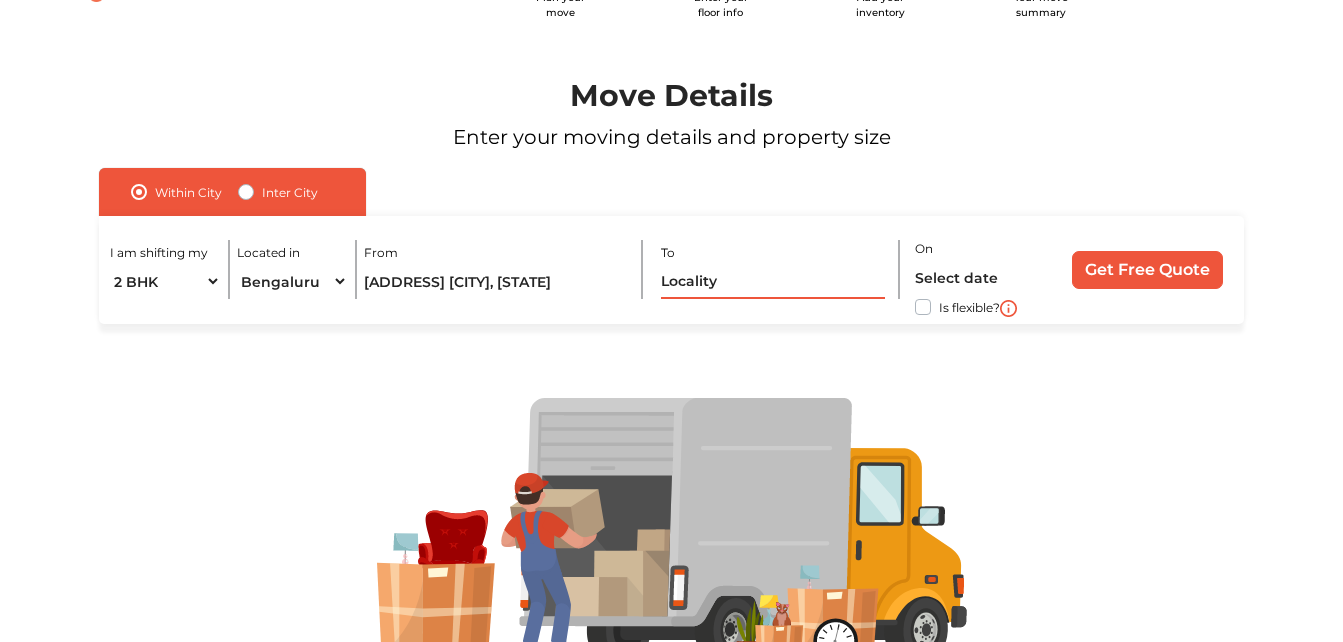 click at bounding box center (773, 281) 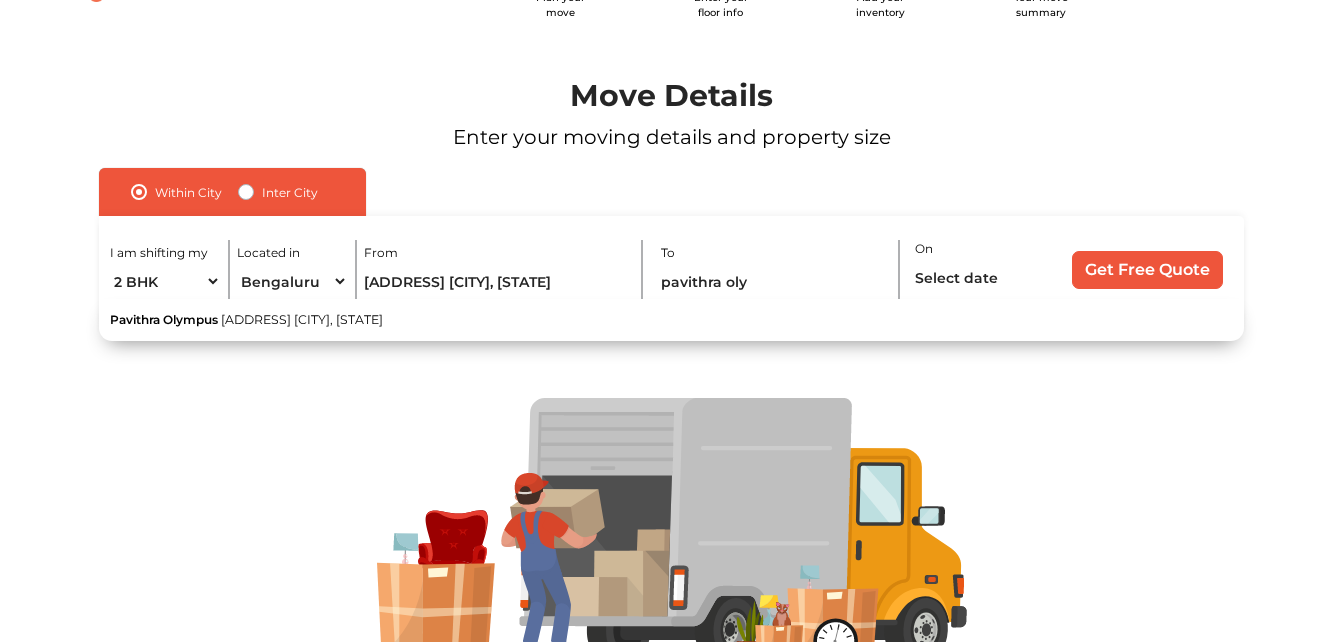 click on "Basavanapura Road, Chikkabasavanapura, Krishnarajapuram, Bengaluru, Karnataka" at bounding box center [302, 319] 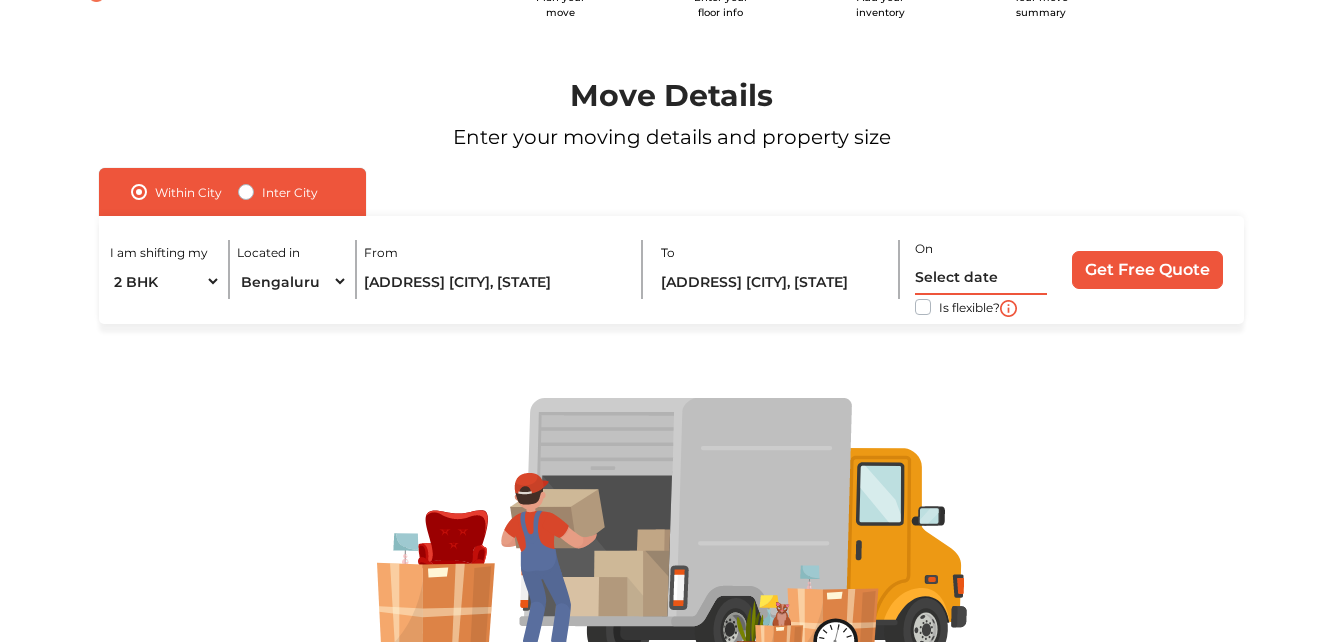 click at bounding box center (981, 277) 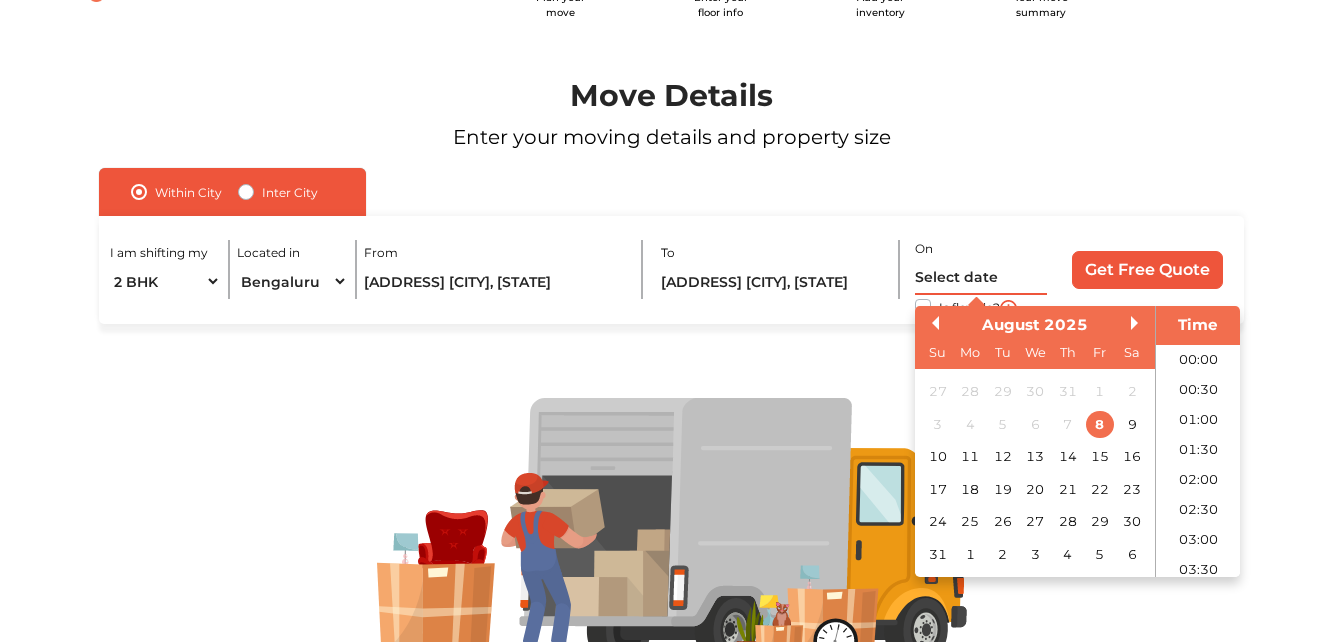 scroll, scrollTop: 769, scrollLeft: 0, axis: vertical 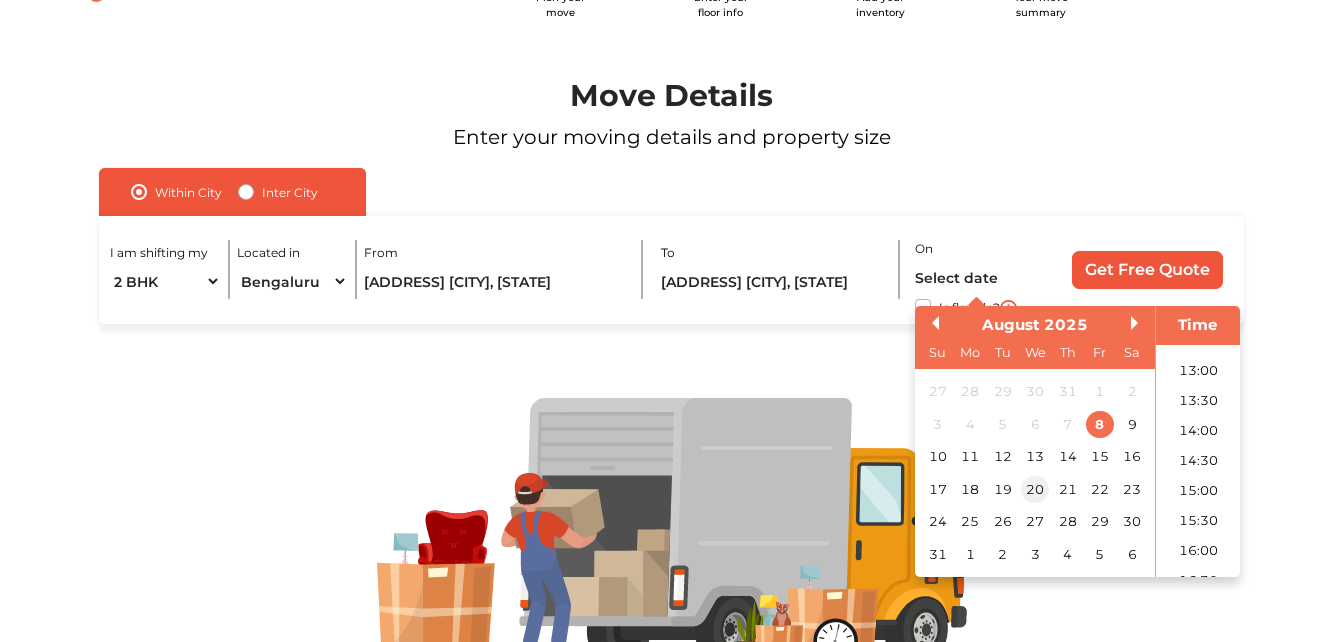 click on "20" at bounding box center (1034, 488) 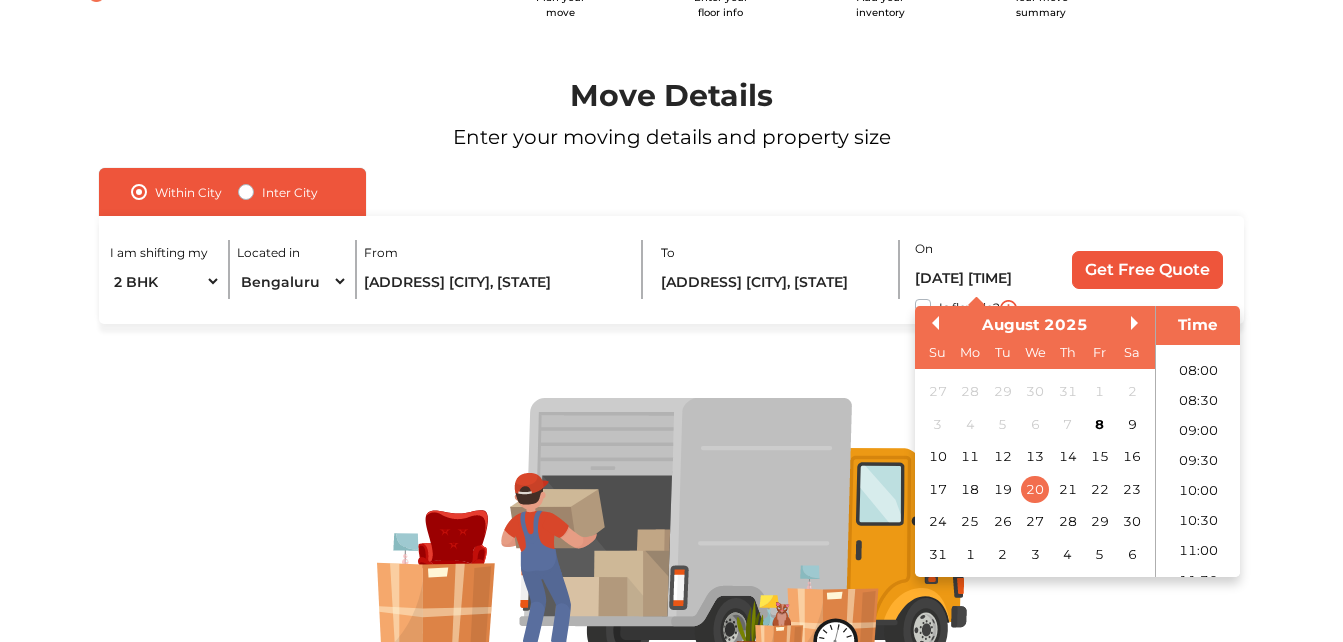 scroll, scrollTop: 569, scrollLeft: 0, axis: vertical 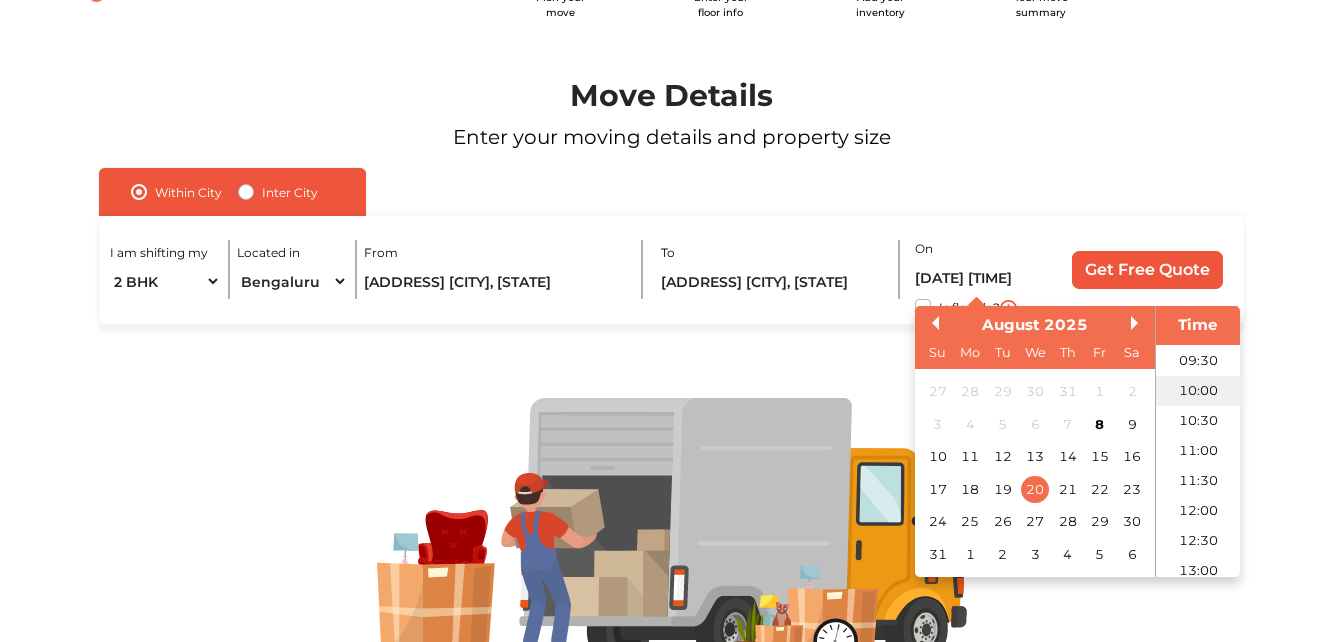 click on "10:00" at bounding box center [1198, 390] 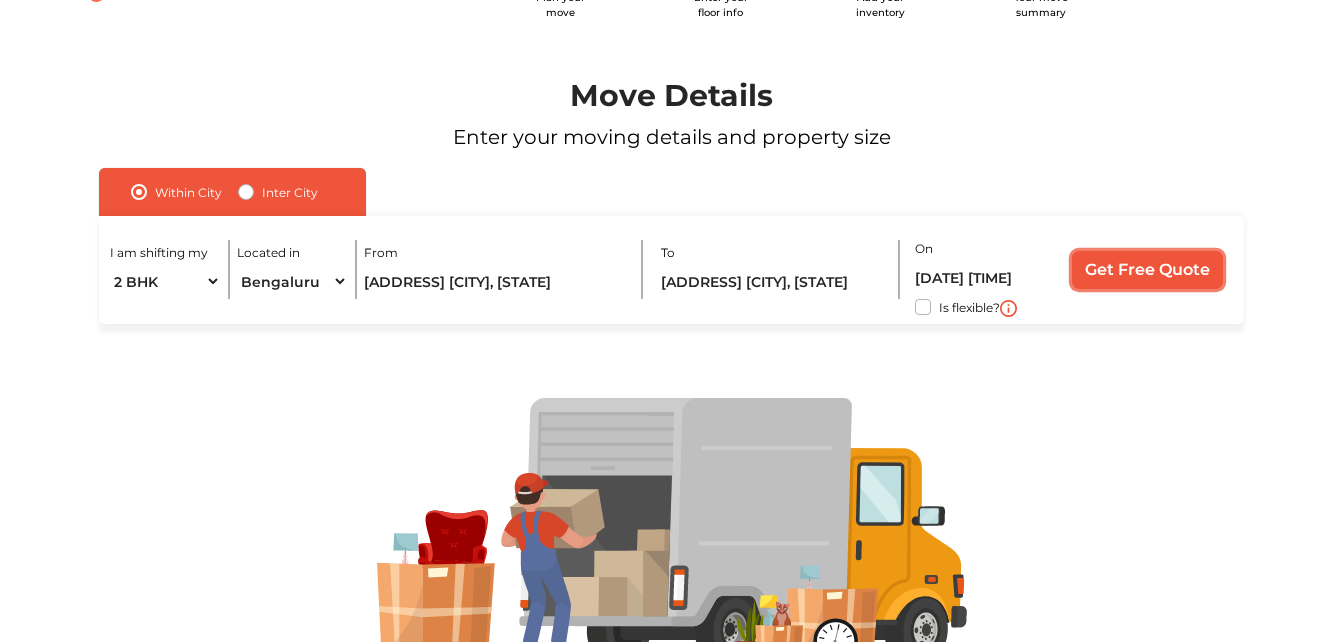 click on "Get Free Quote" at bounding box center [1147, 270] 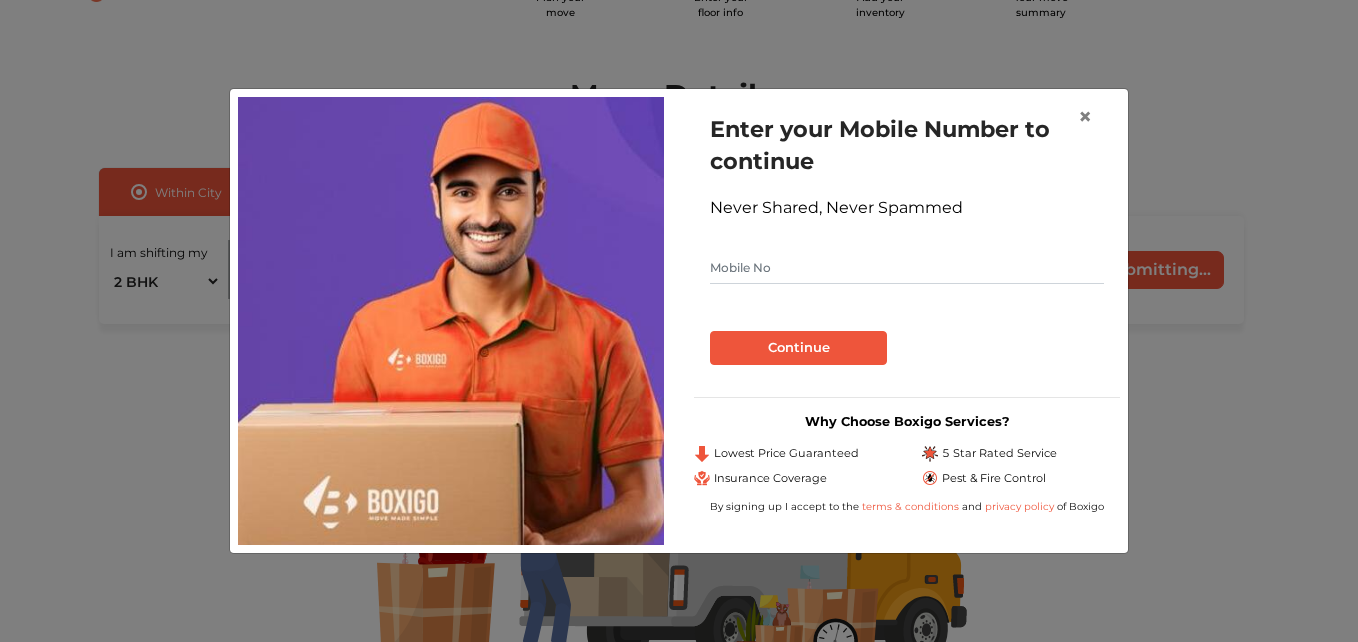 click at bounding box center (907, 268) 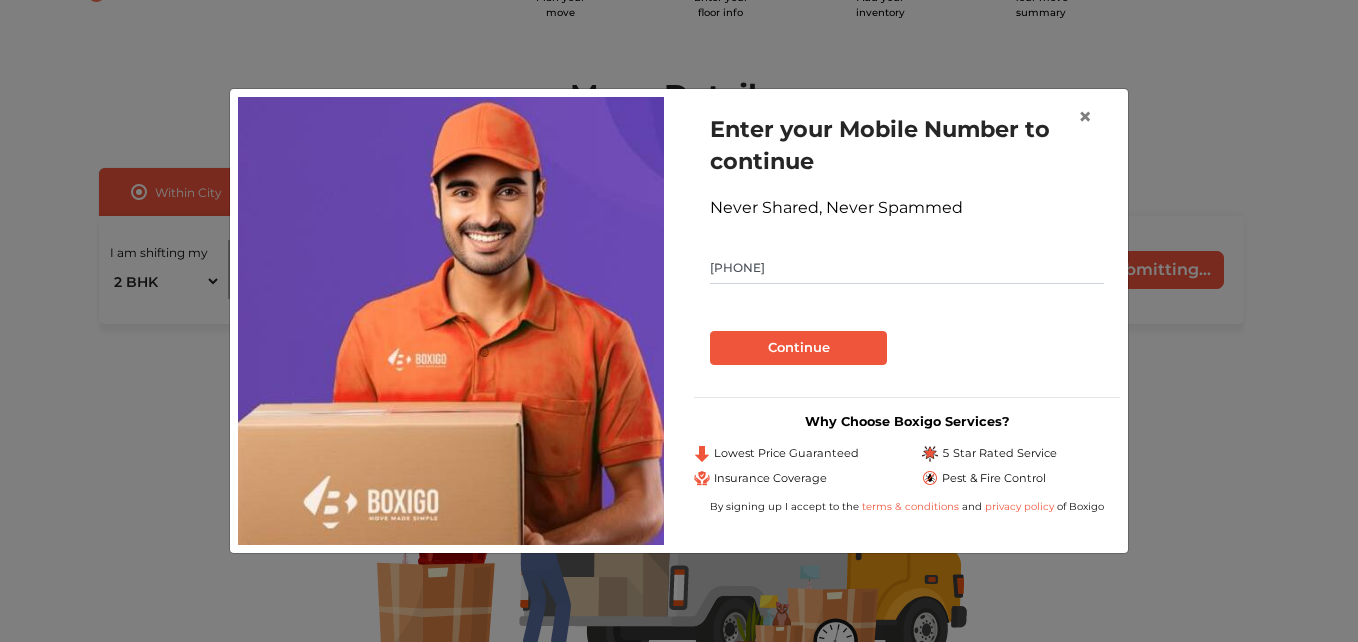 type on "8098419894" 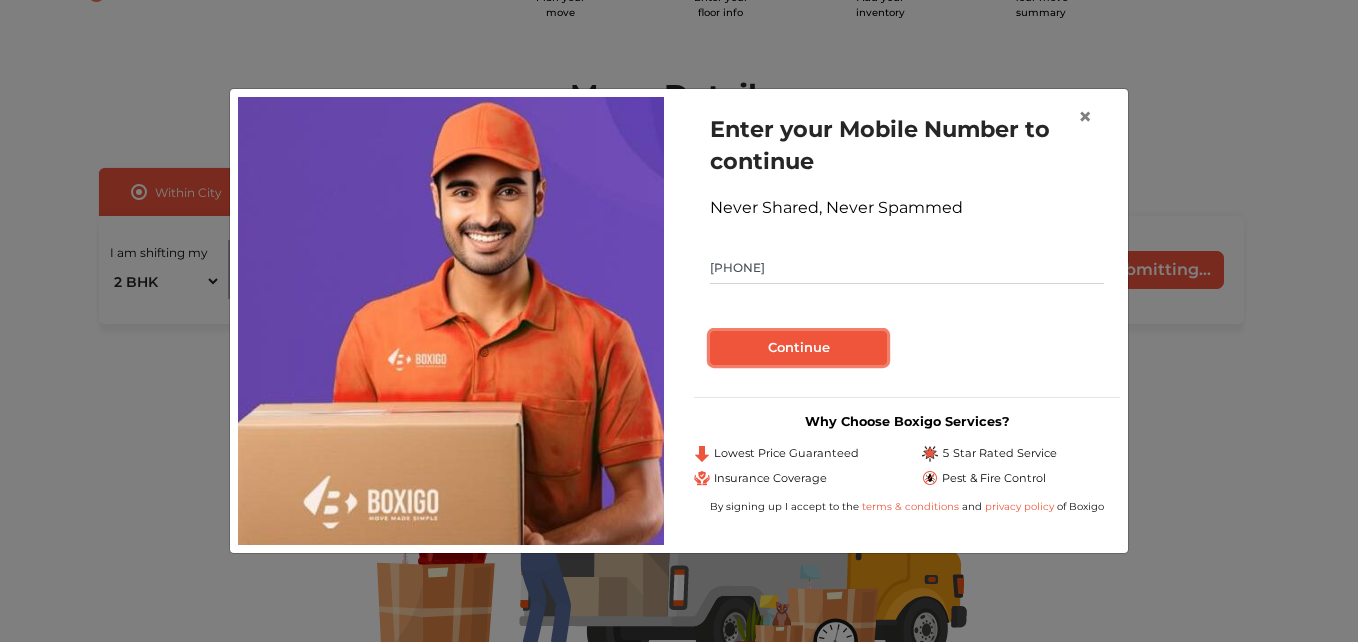 click on "Continue" at bounding box center [798, 348] 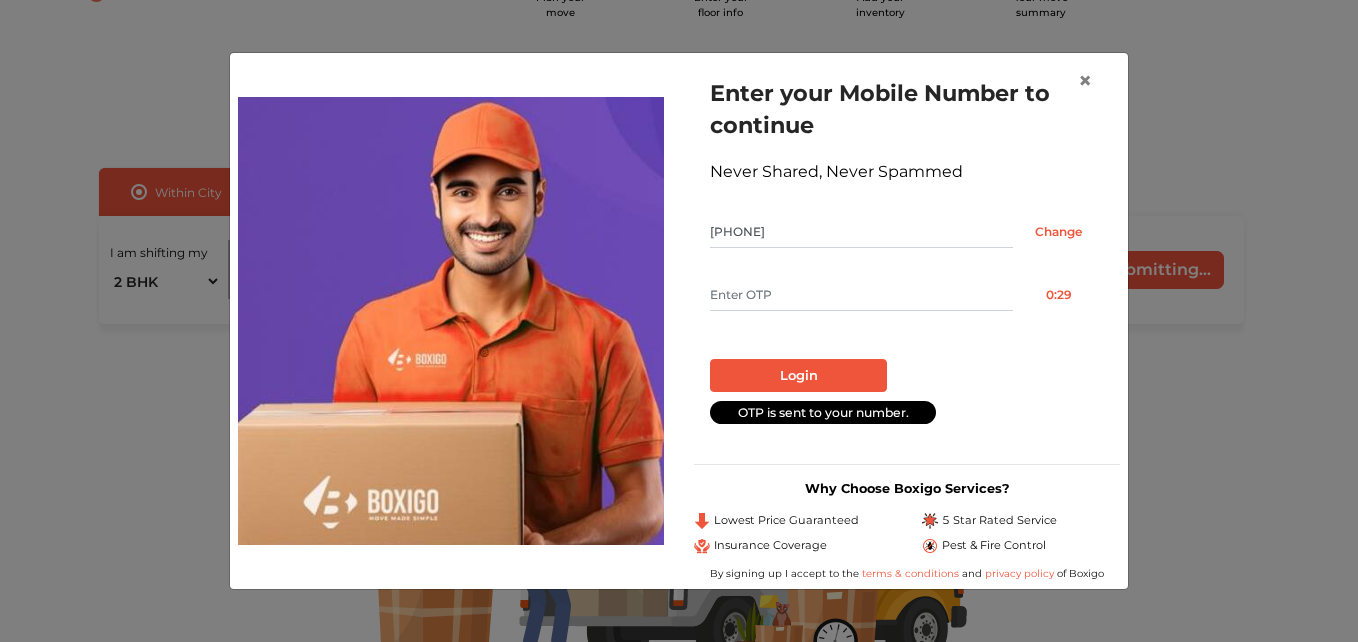 click at bounding box center (861, 295) 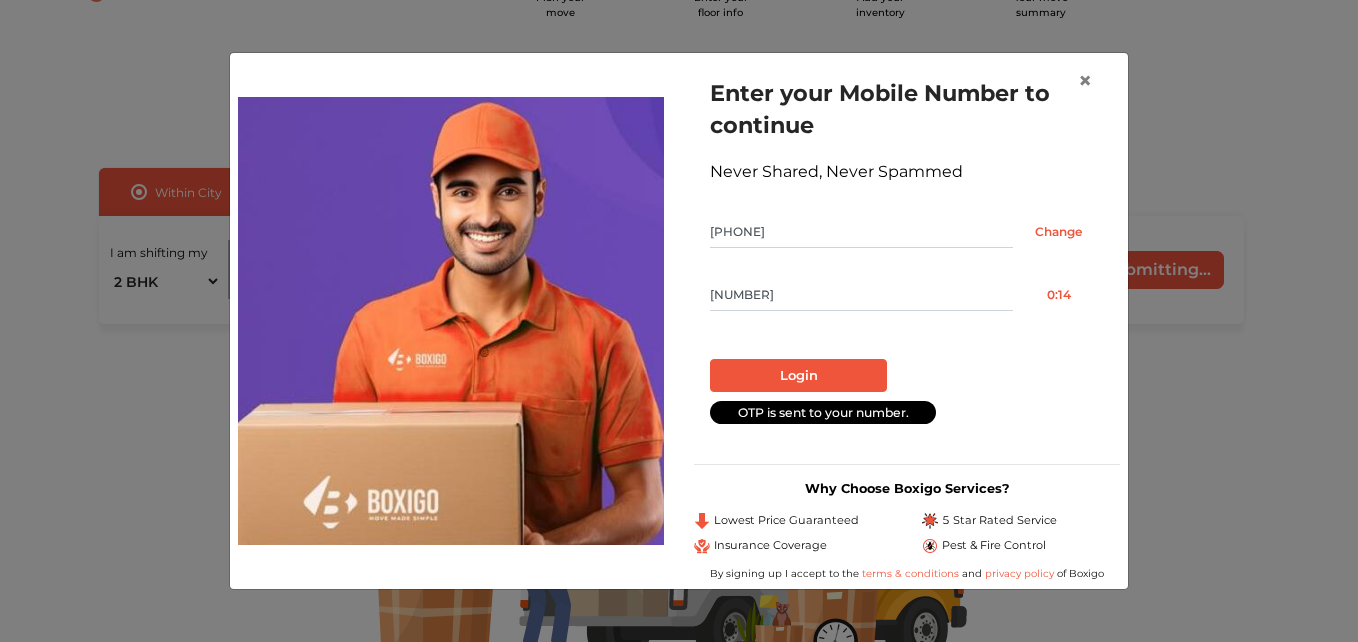 type on "8427" 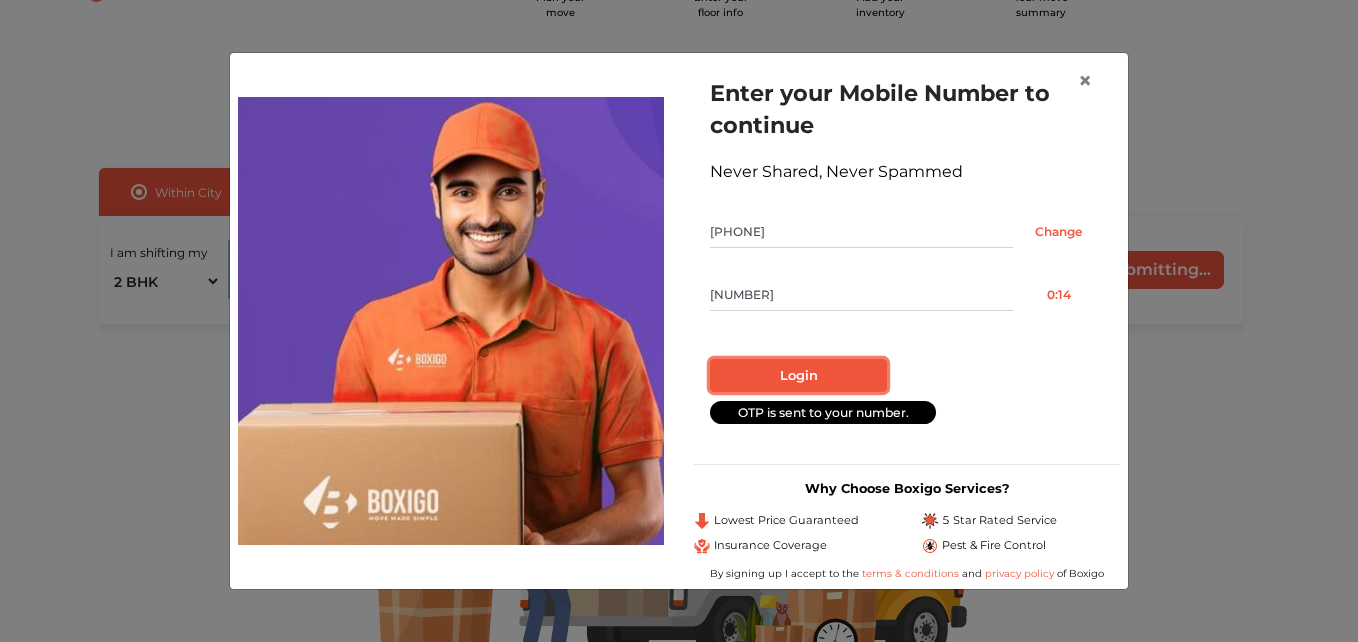 click on "Login" at bounding box center (798, 376) 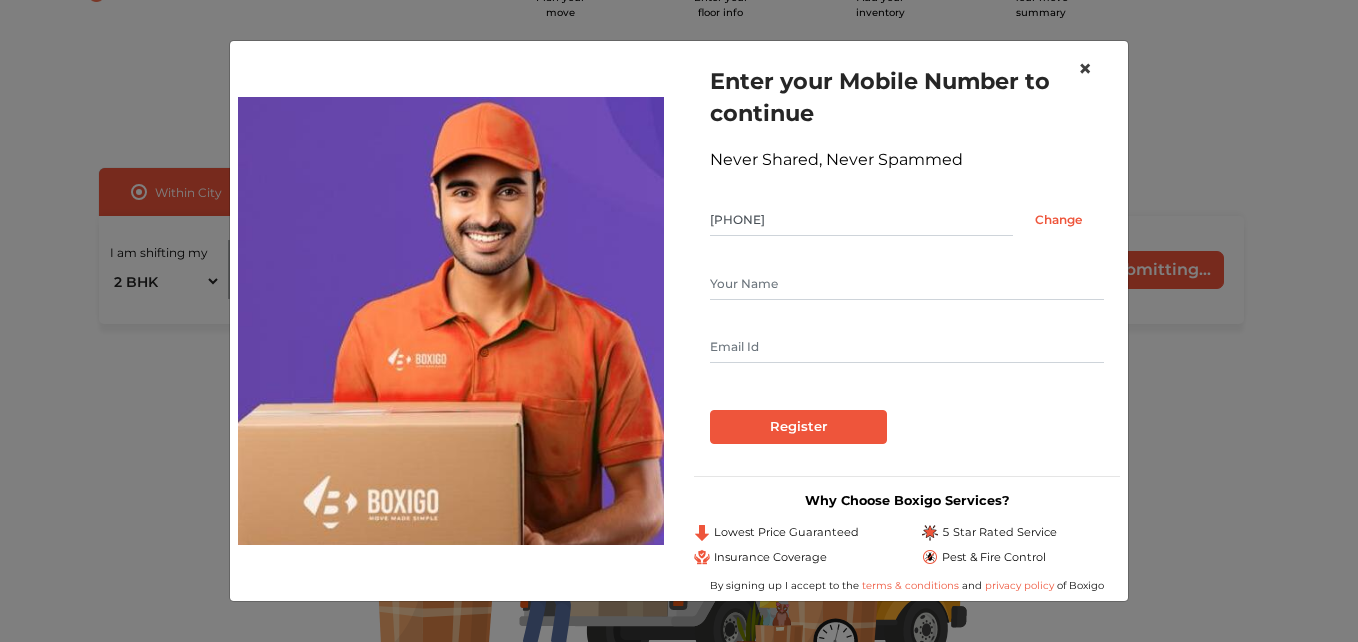 click on "×" at bounding box center (1085, 68) 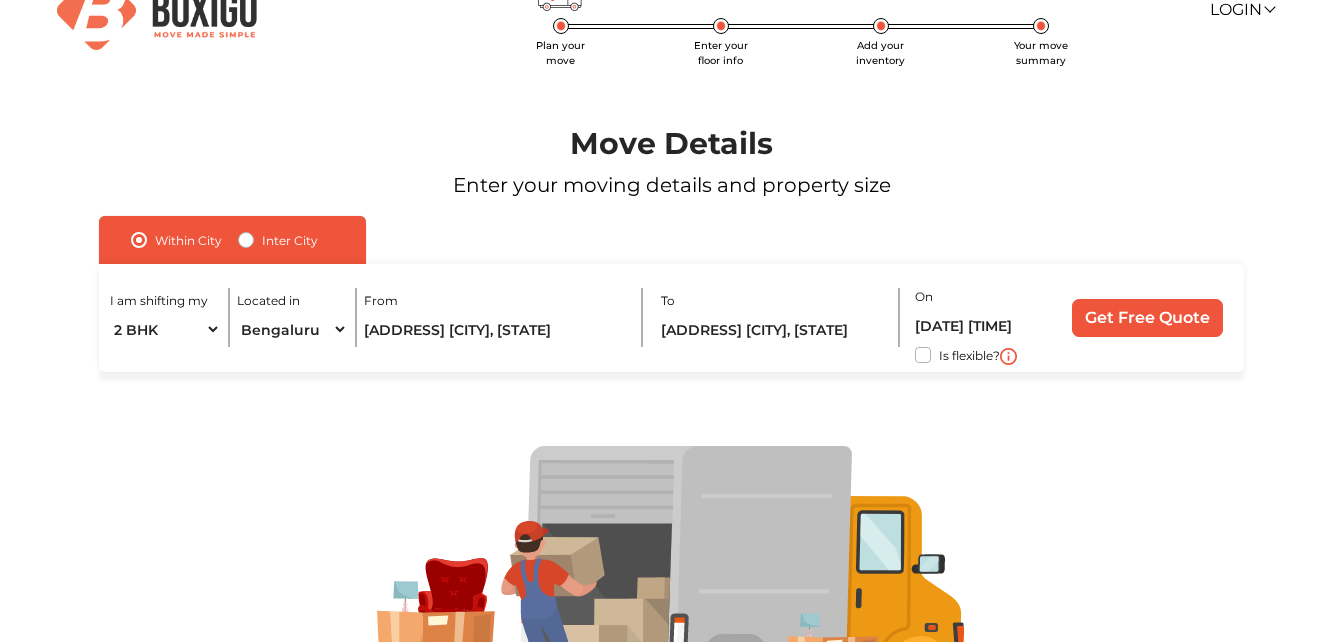 scroll, scrollTop: 0, scrollLeft: 0, axis: both 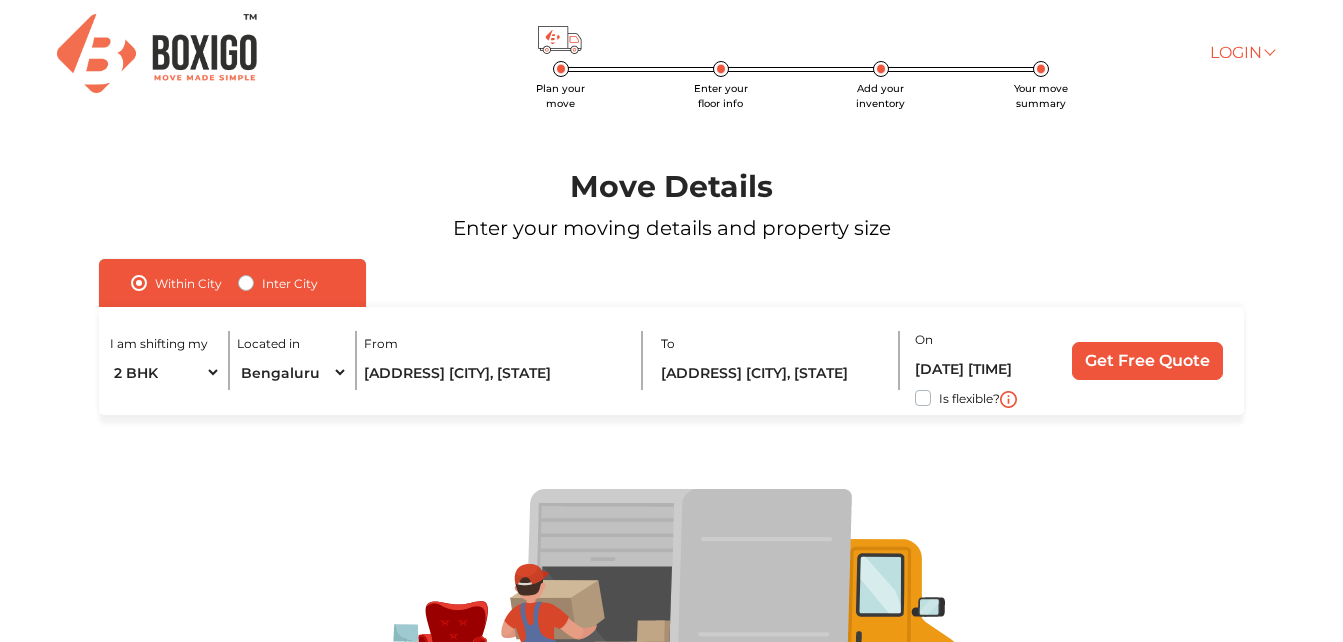 click on "Login" at bounding box center [1242, 52] 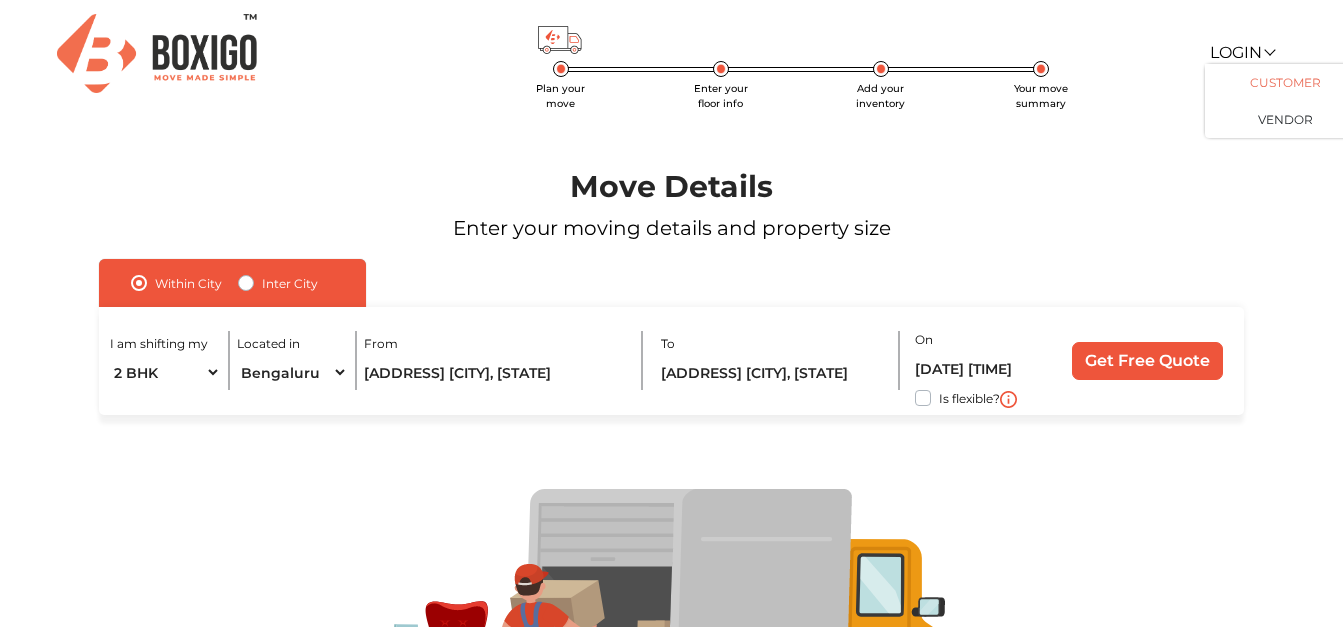 click on "Customer" at bounding box center (1285, 82) 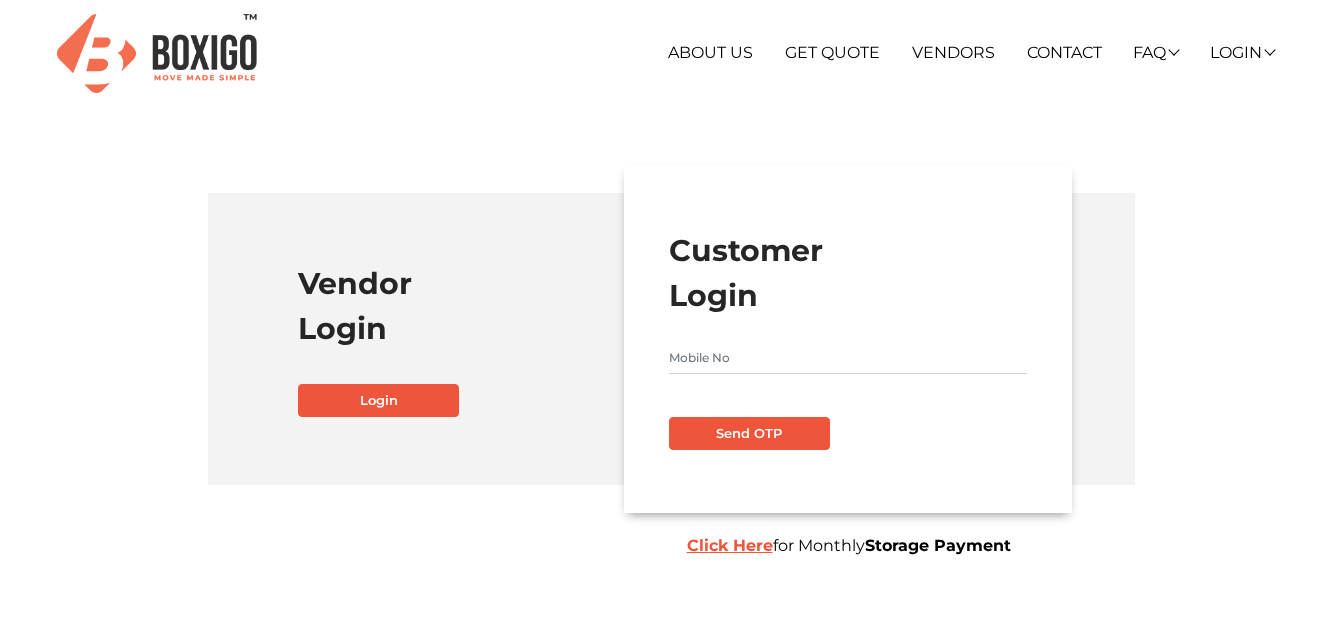 click at bounding box center [157, 53] 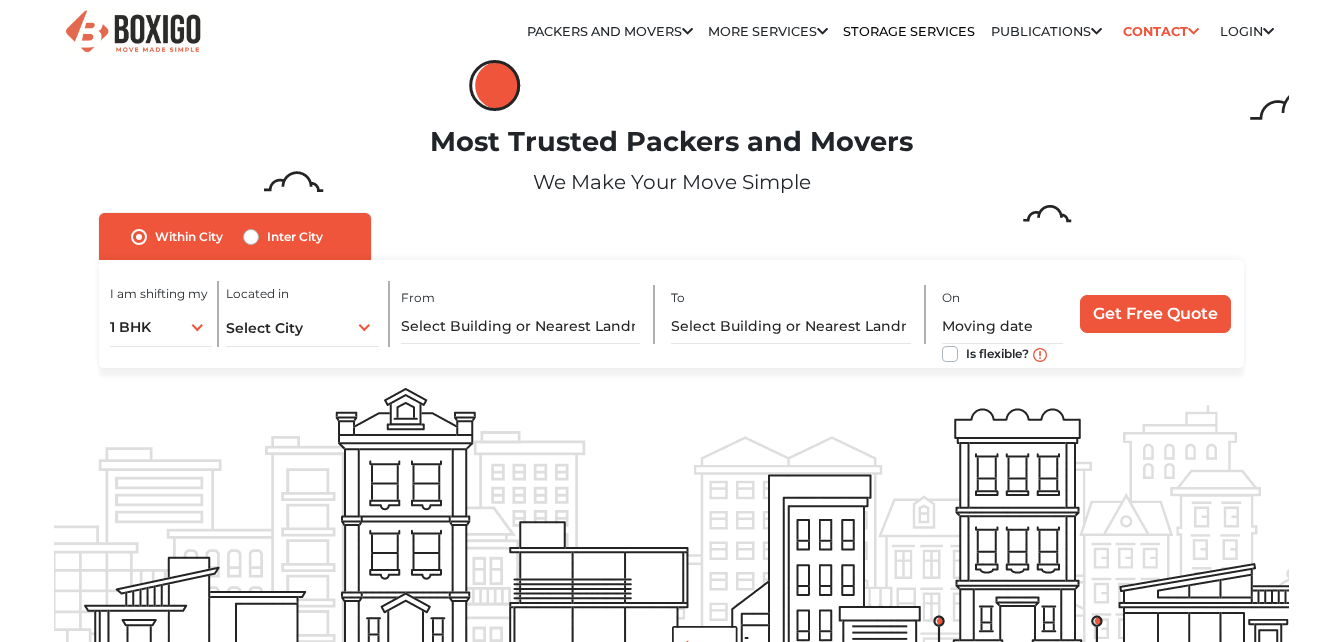 scroll, scrollTop: 0, scrollLeft: 0, axis: both 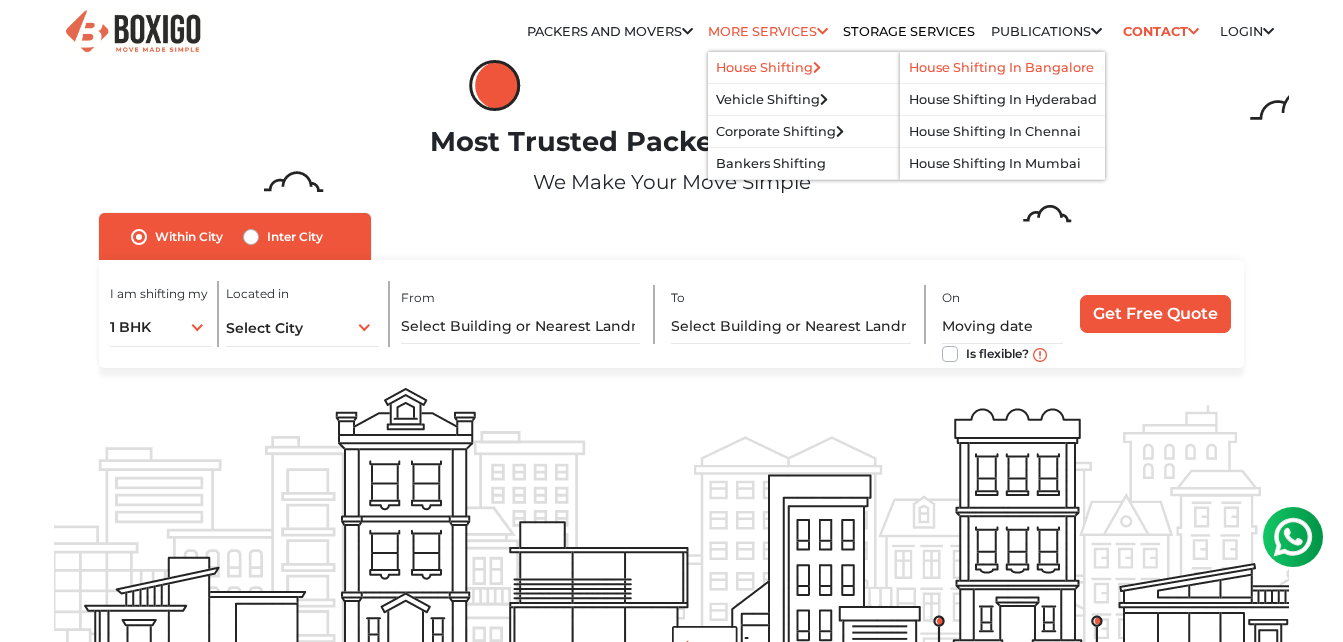 click on "House Shifting in bangalore" at bounding box center (1001, 67) 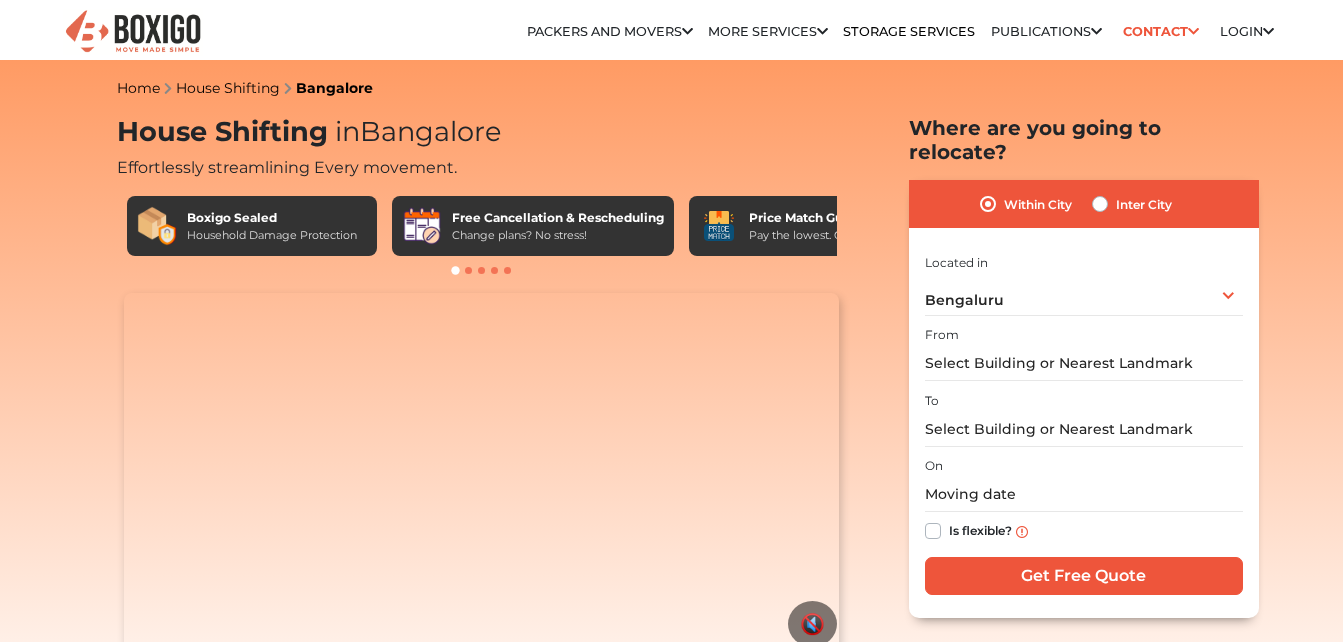 scroll, scrollTop: 0, scrollLeft: 0, axis: both 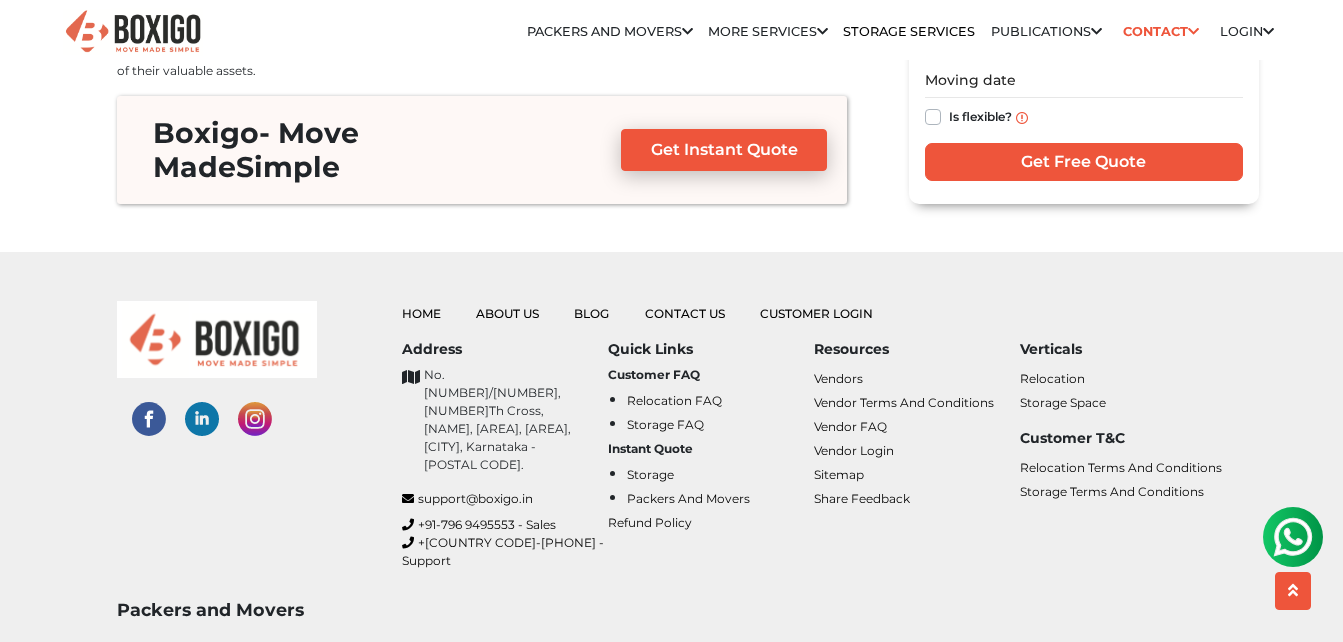 click on "Packers and Movers
[CITY]
Packers and Movers in [CITY]
House shifting in [CITY]
Corporate Shifting in [CITY]
Vehicle shifting in [CITY]
[CITY]
Packers and Movers in [CITY]
House shifting in [CITY]
Corporate Shifting in [CITY]
Vehicle shifting in [CITY]
[CITY]
Packers and Movers in [CITY]
House shifting in [CITY]" at bounding box center [672, 689] 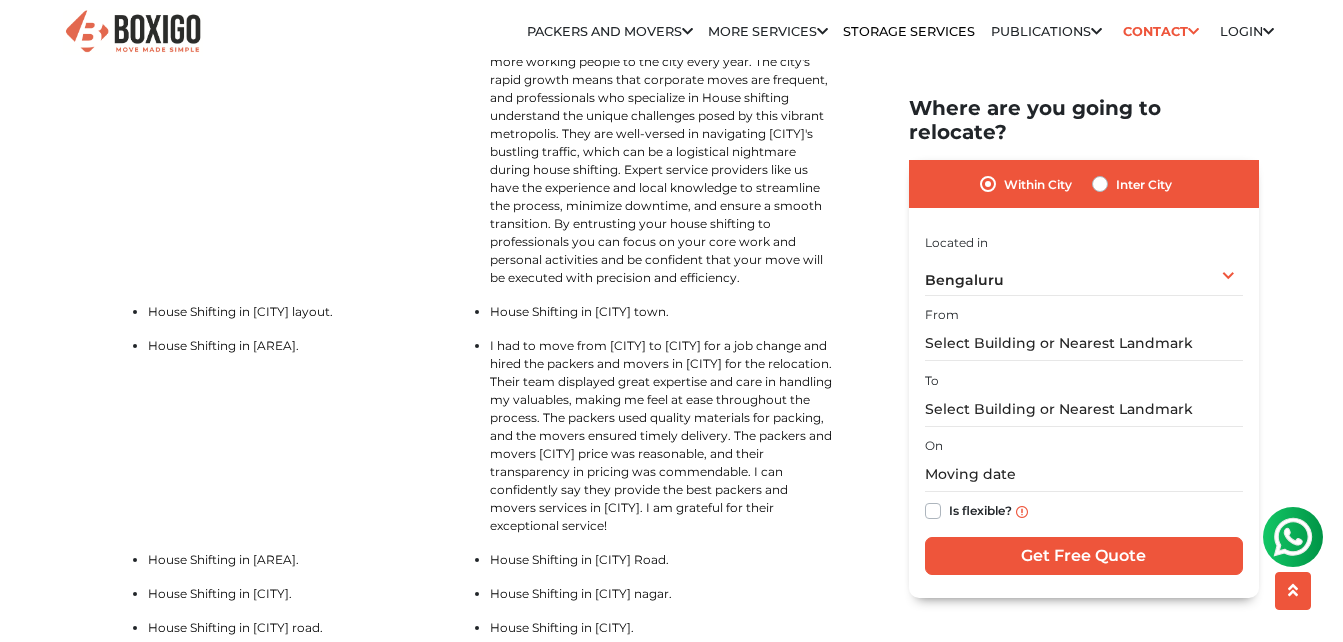 scroll, scrollTop: 5203, scrollLeft: 0, axis: vertical 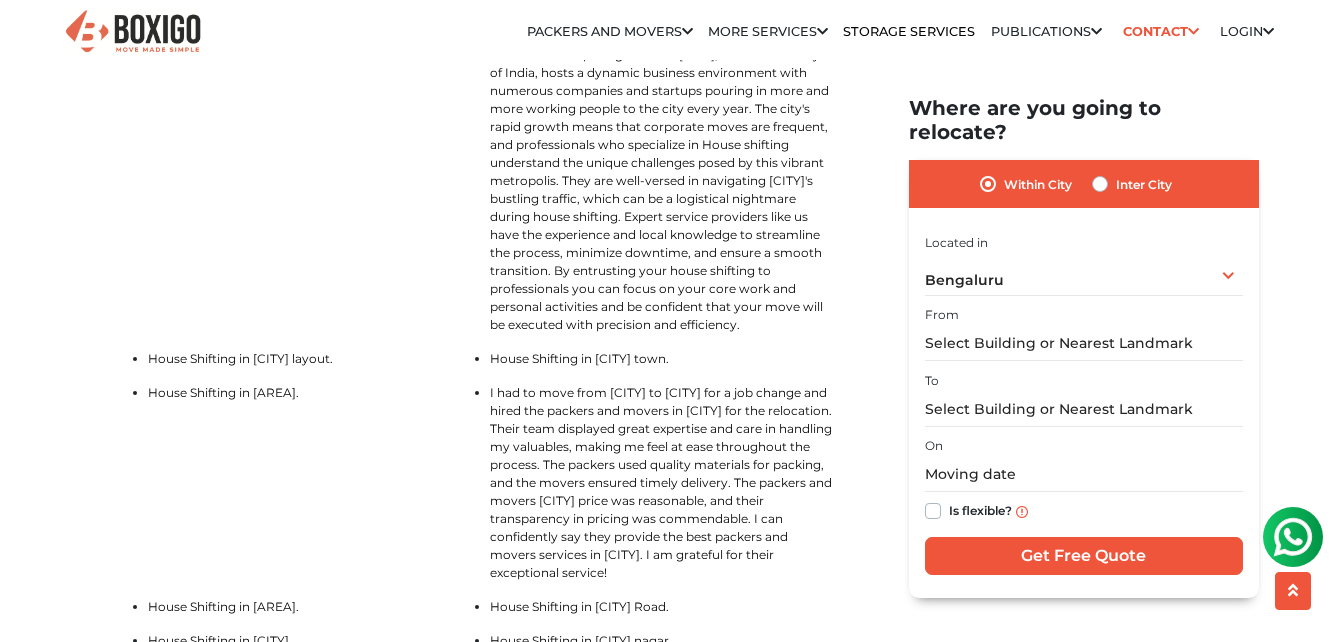 click on "House Shifting in [AREA]." at bounding box center [223, 36] 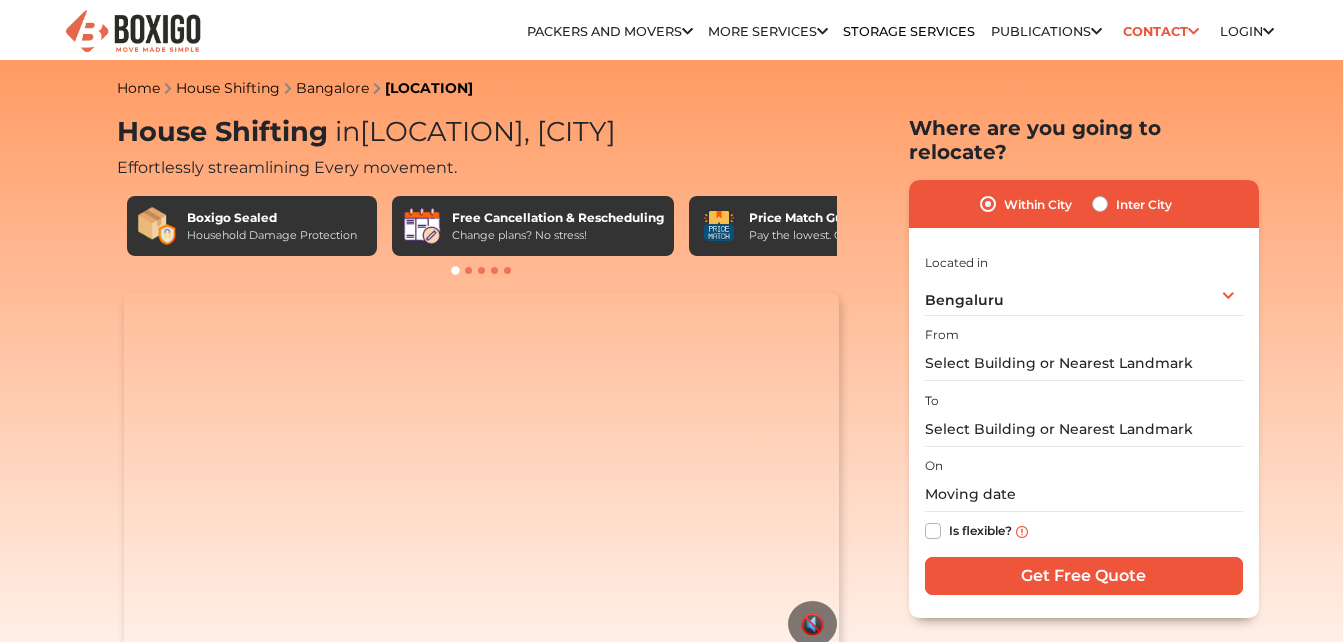 scroll, scrollTop: 0, scrollLeft: 0, axis: both 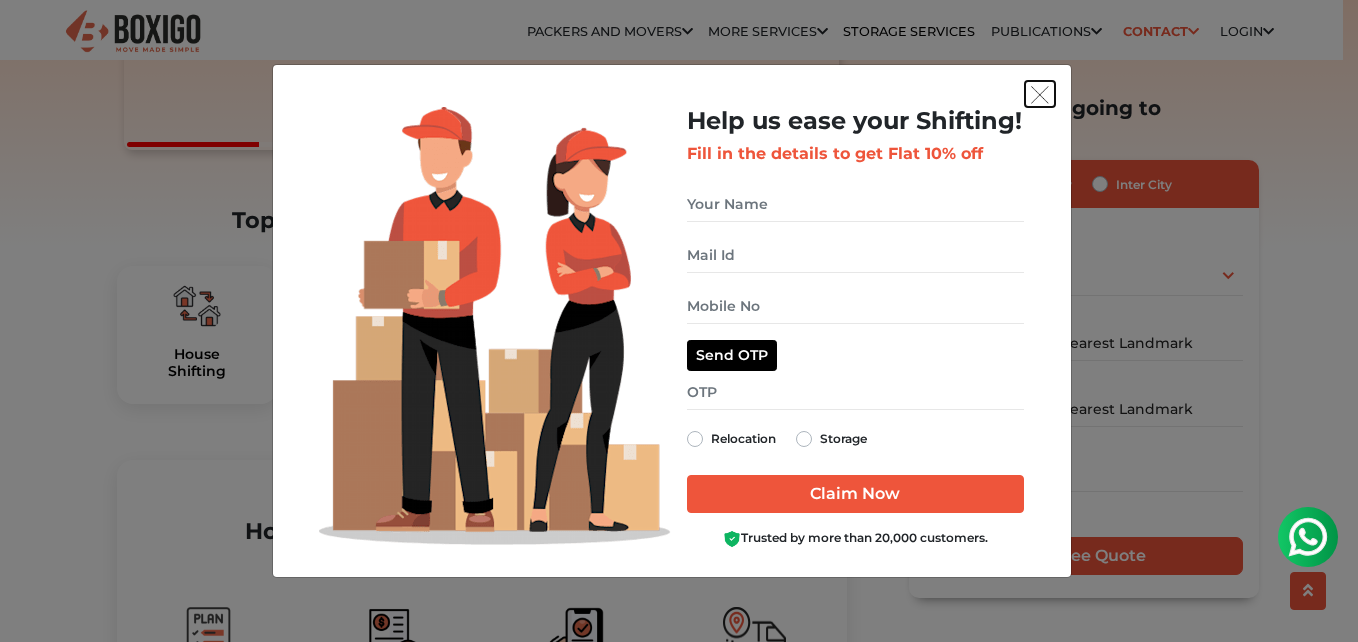 click at bounding box center [1040, 95] 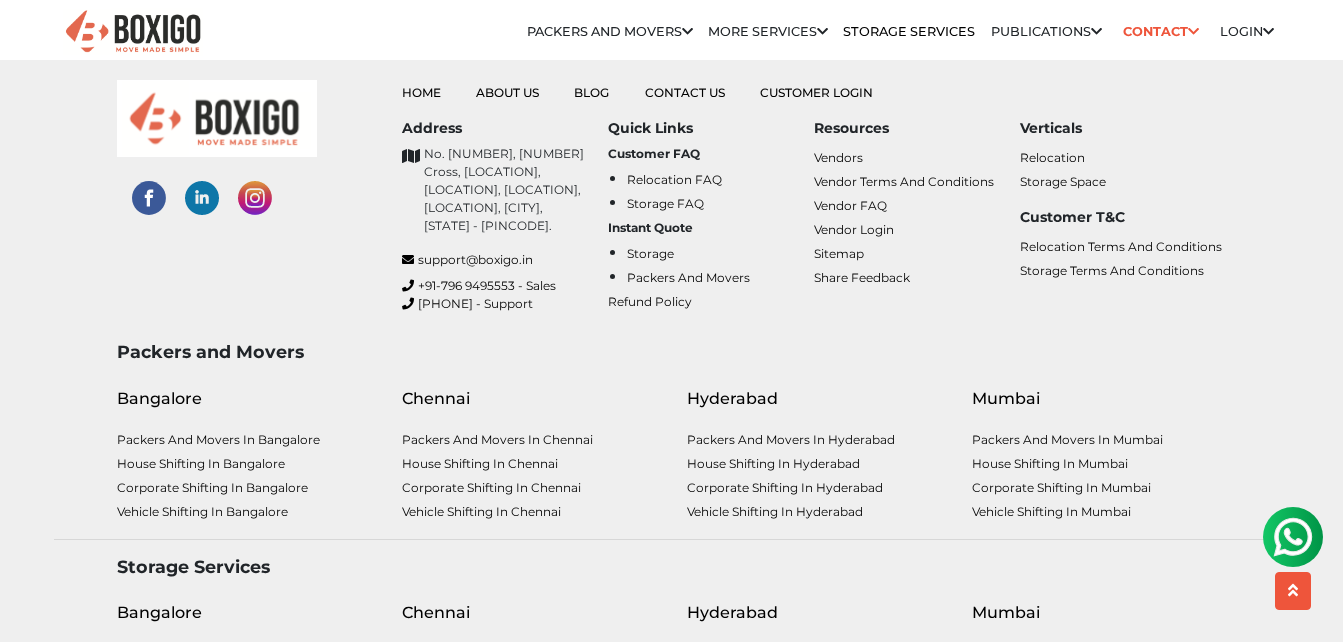scroll, scrollTop: 9100, scrollLeft: 0, axis: vertical 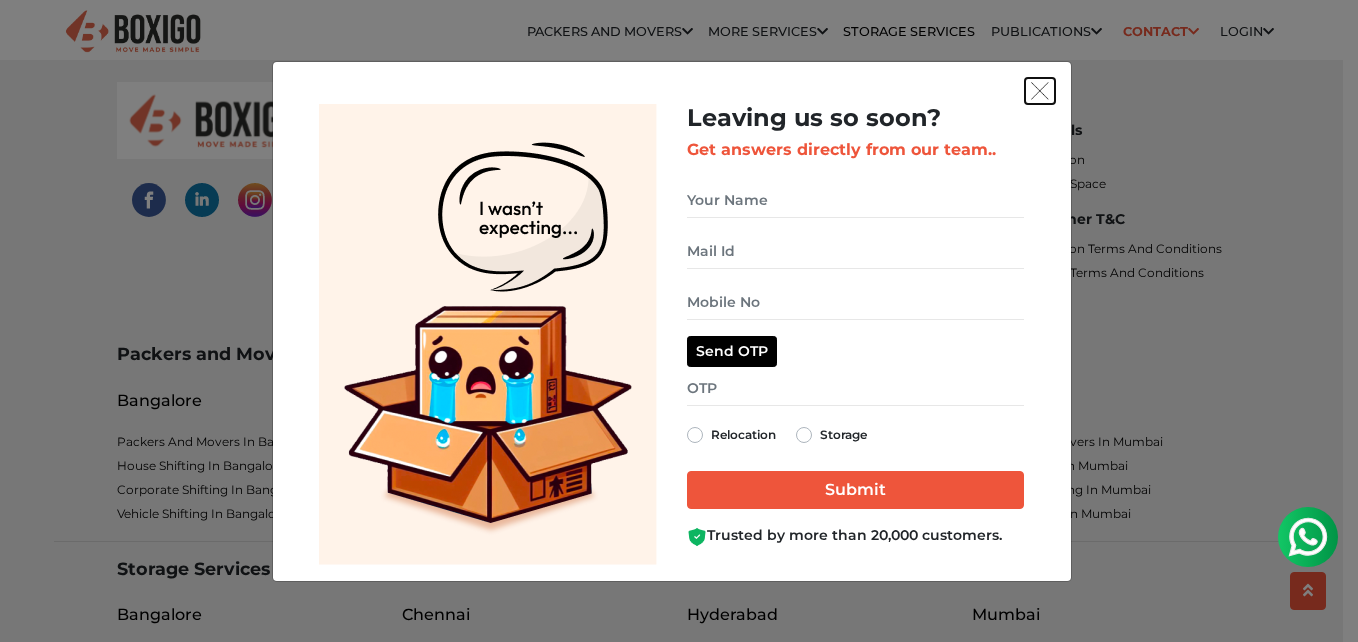 click at bounding box center (1040, 91) 